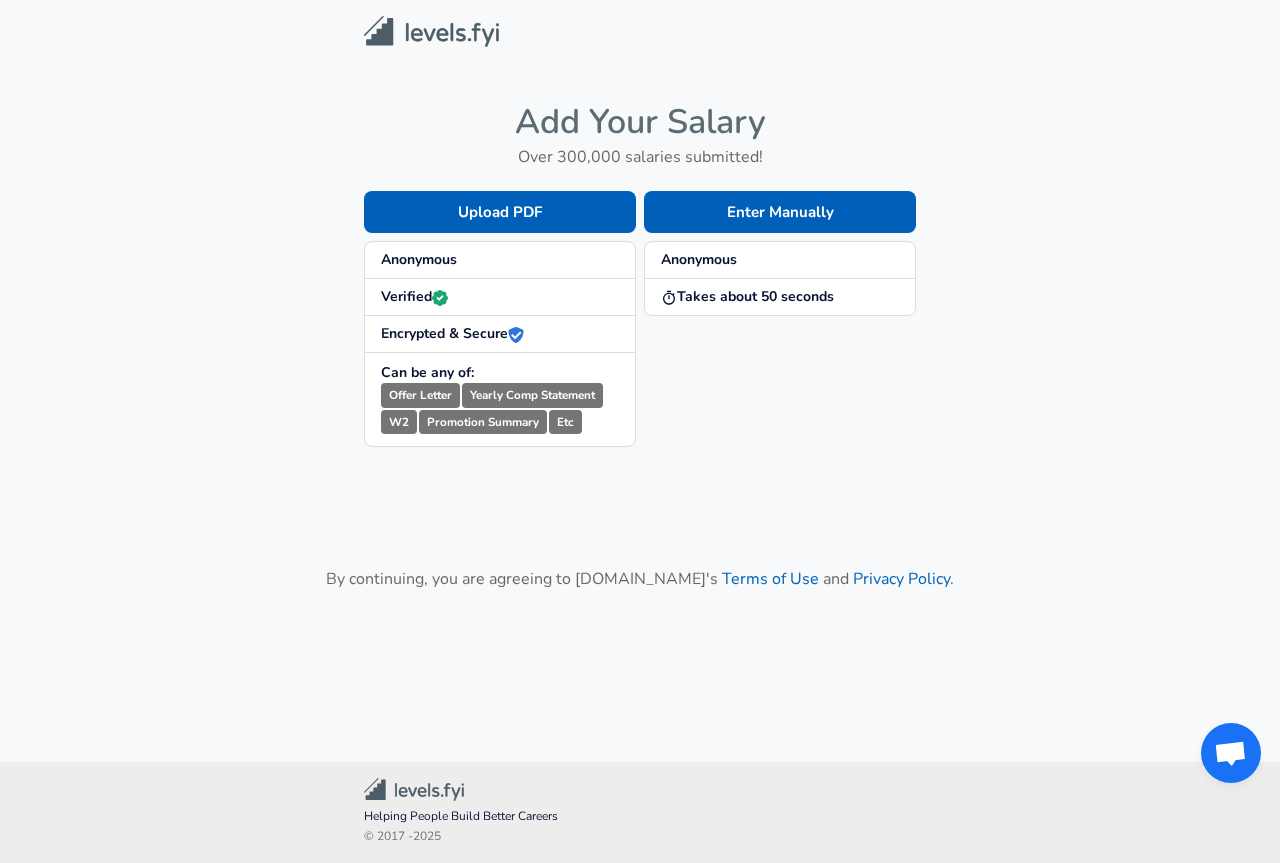 scroll, scrollTop: 0, scrollLeft: 0, axis: both 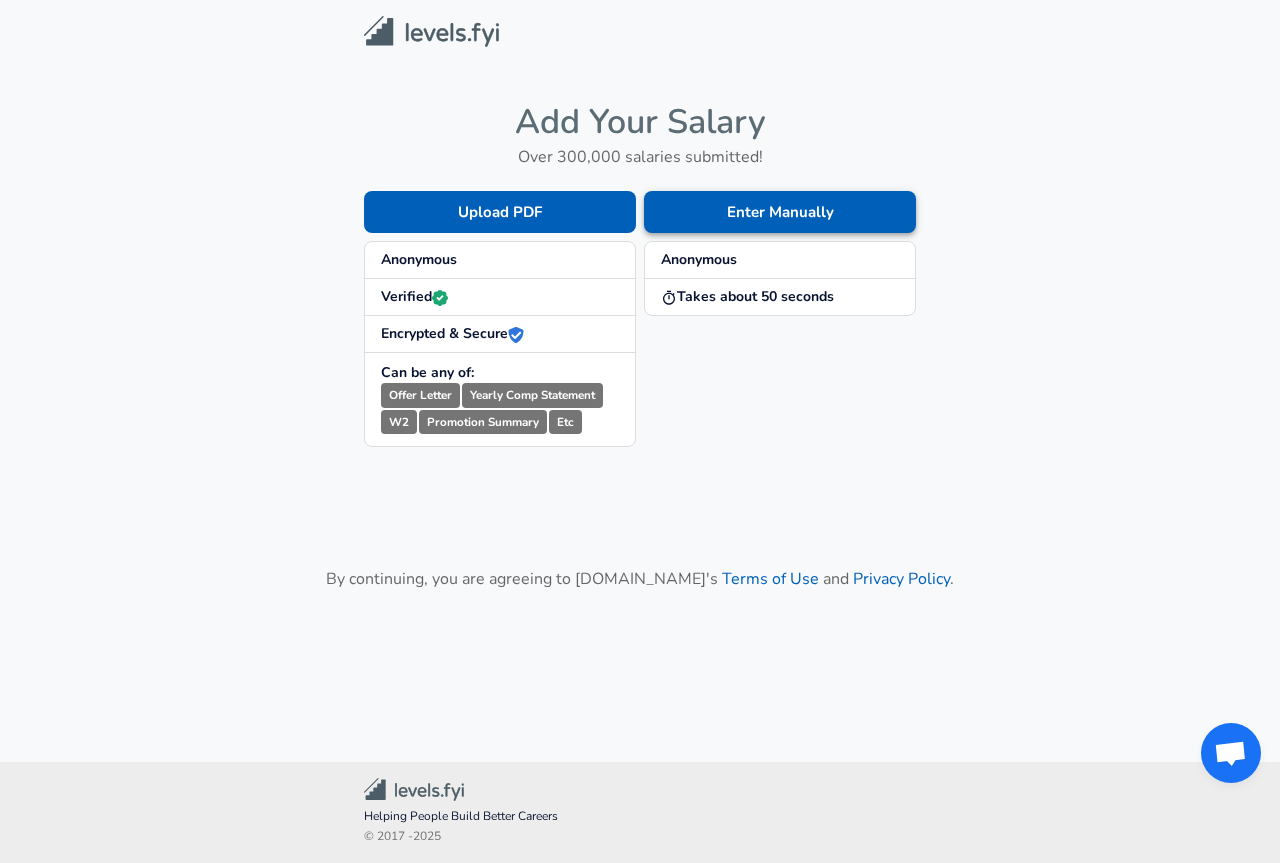 click on "Enter Manually" at bounding box center (780, 212) 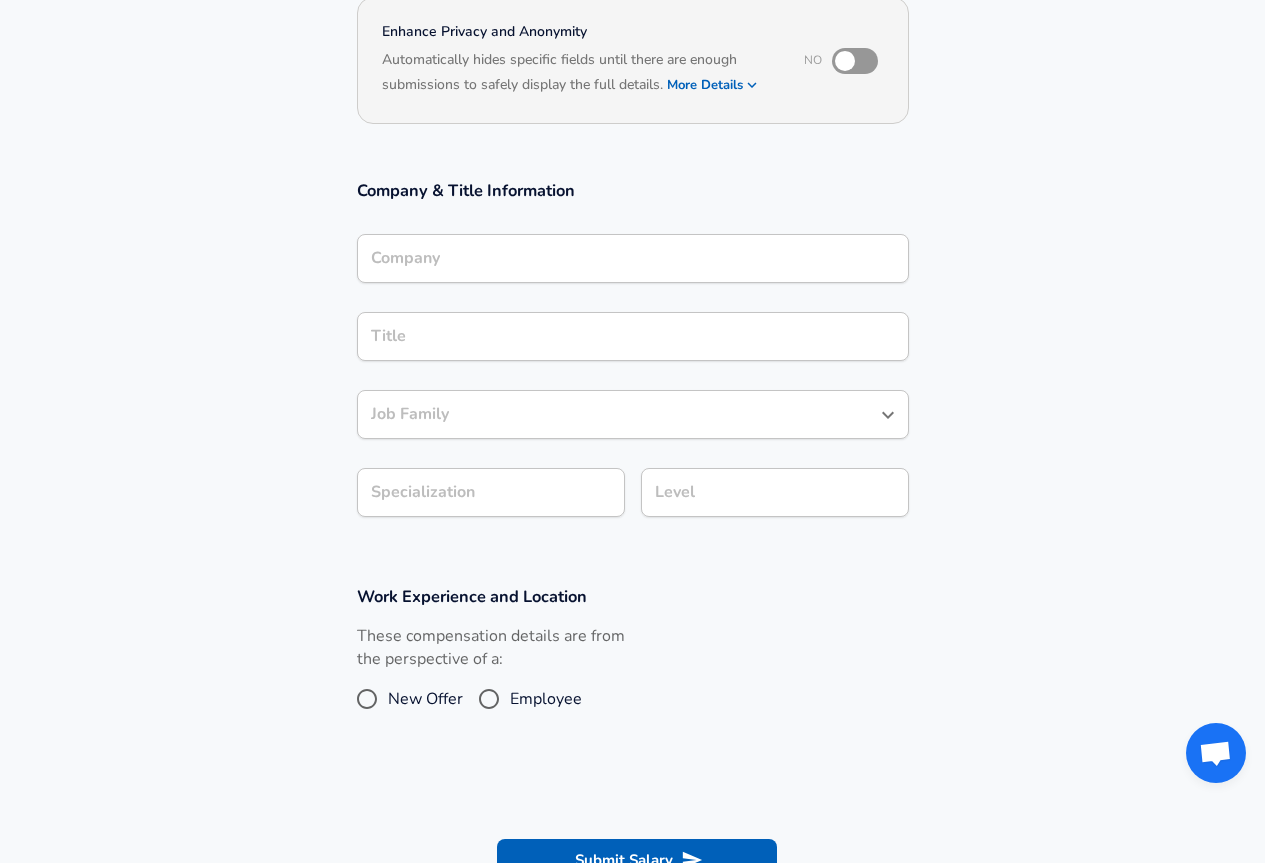 click on "Company" at bounding box center (633, 258) 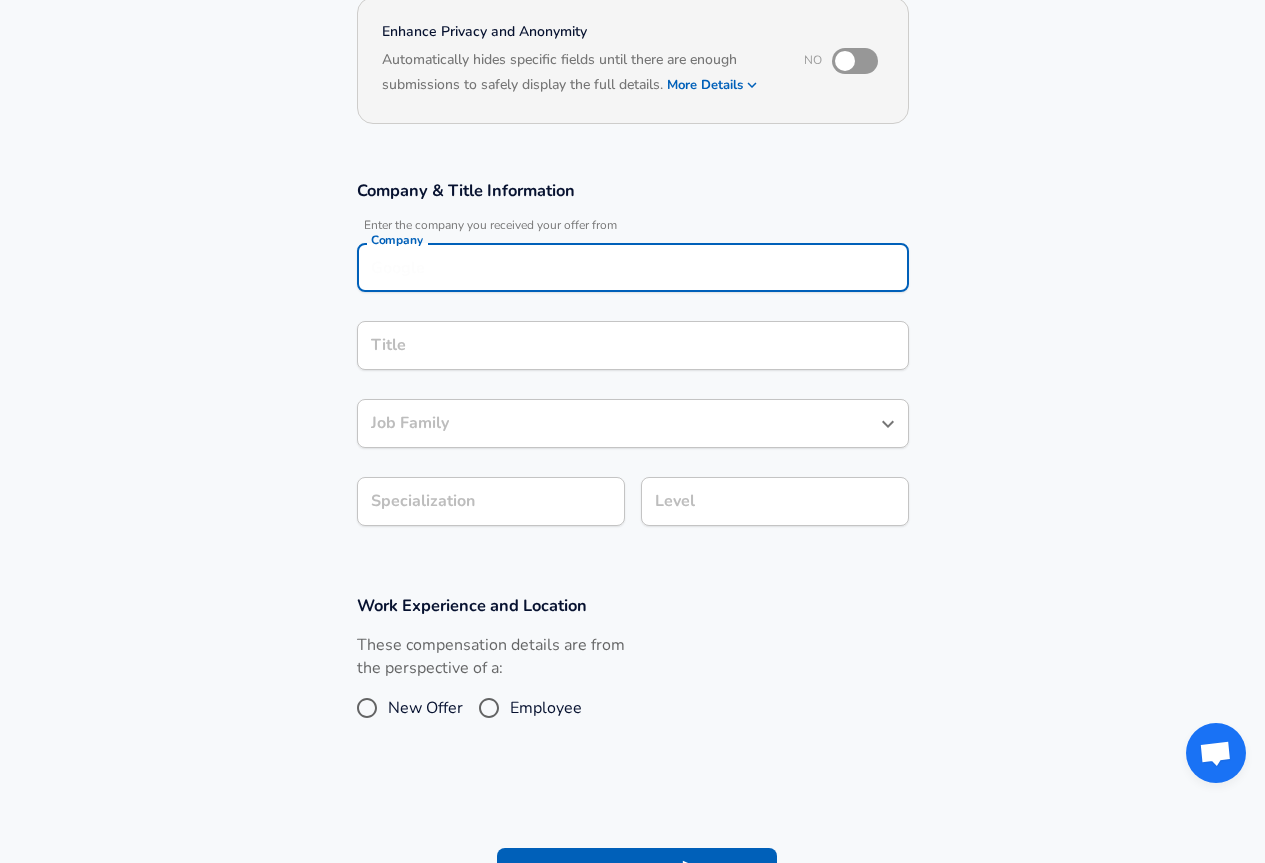 scroll, scrollTop: 220, scrollLeft: 0, axis: vertical 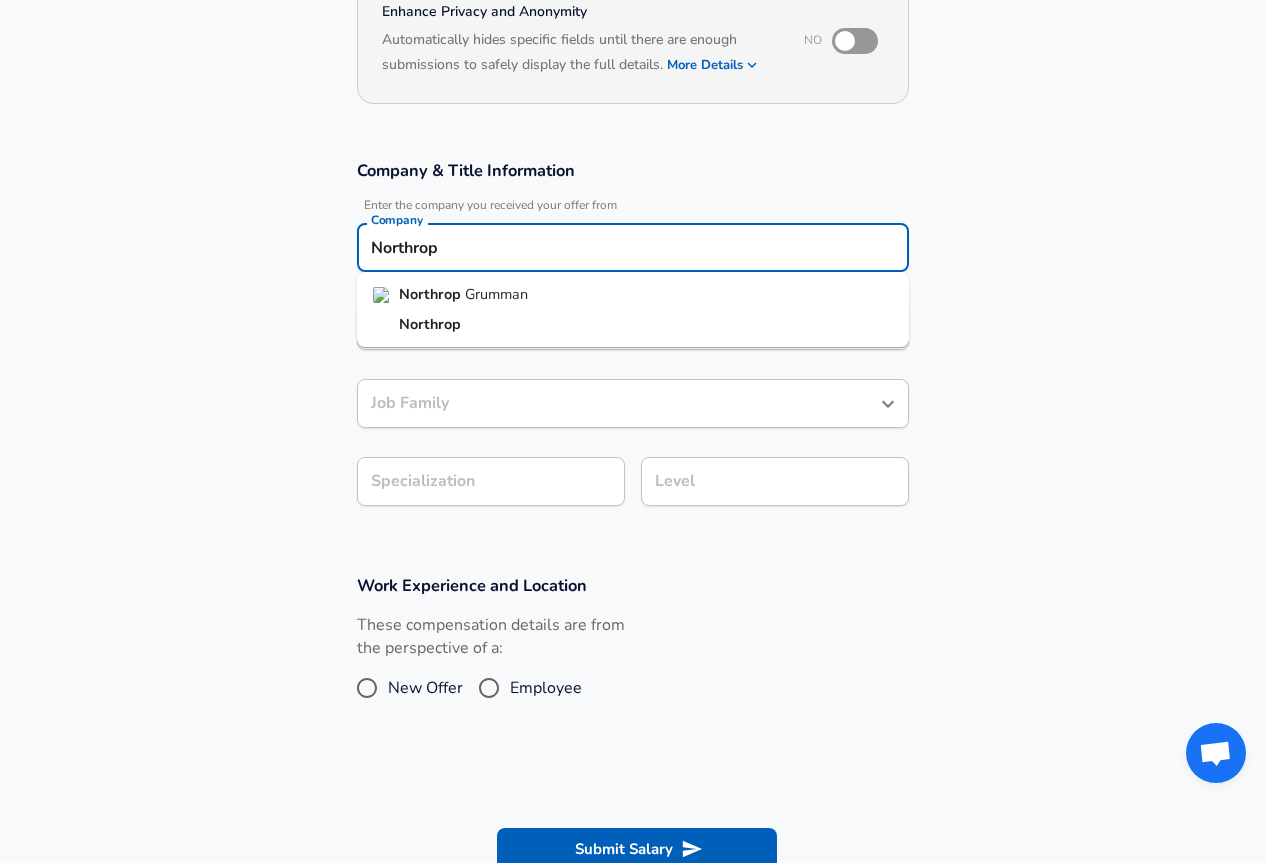 click on "Grumman" at bounding box center (496, 294) 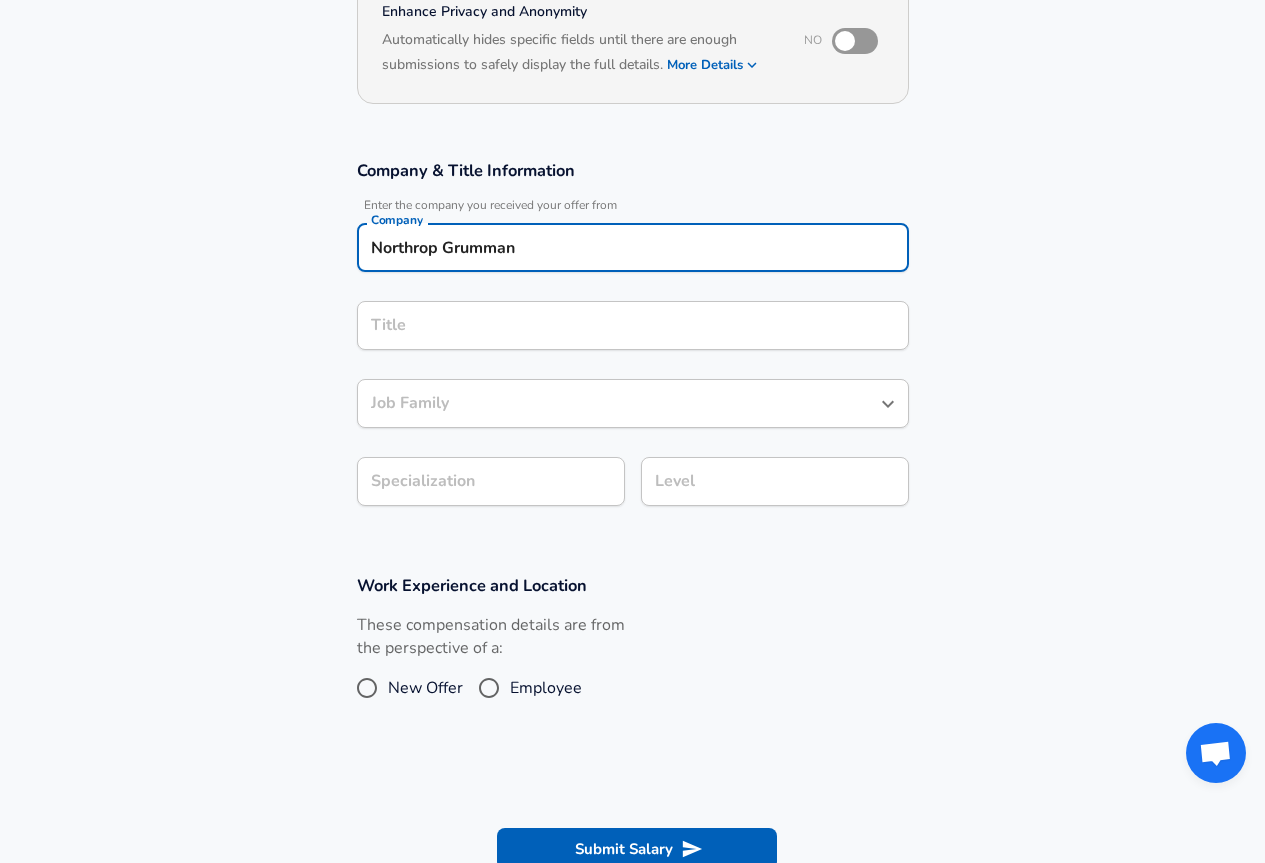 type on "Northrop Grumman" 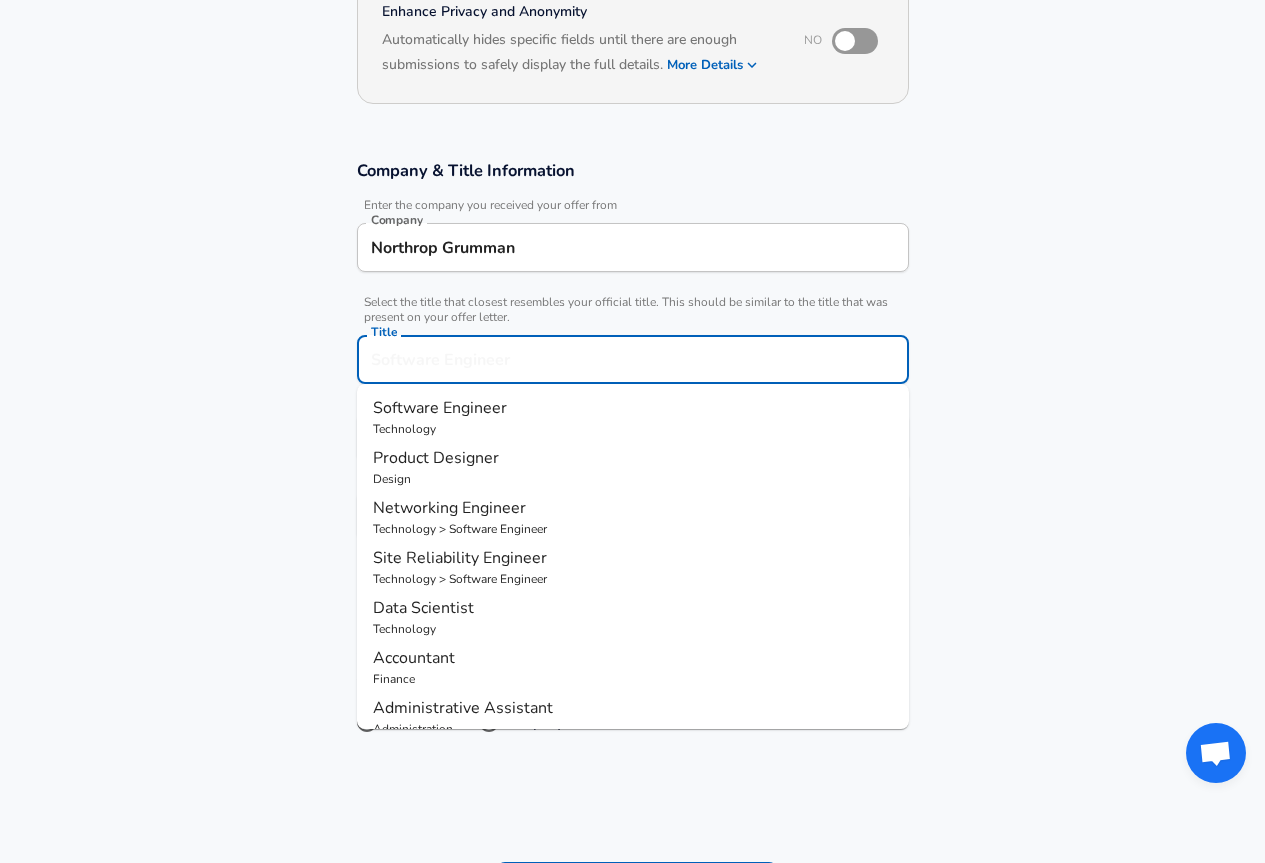 scroll, scrollTop: 260, scrollLeft: 0, axis: vertical 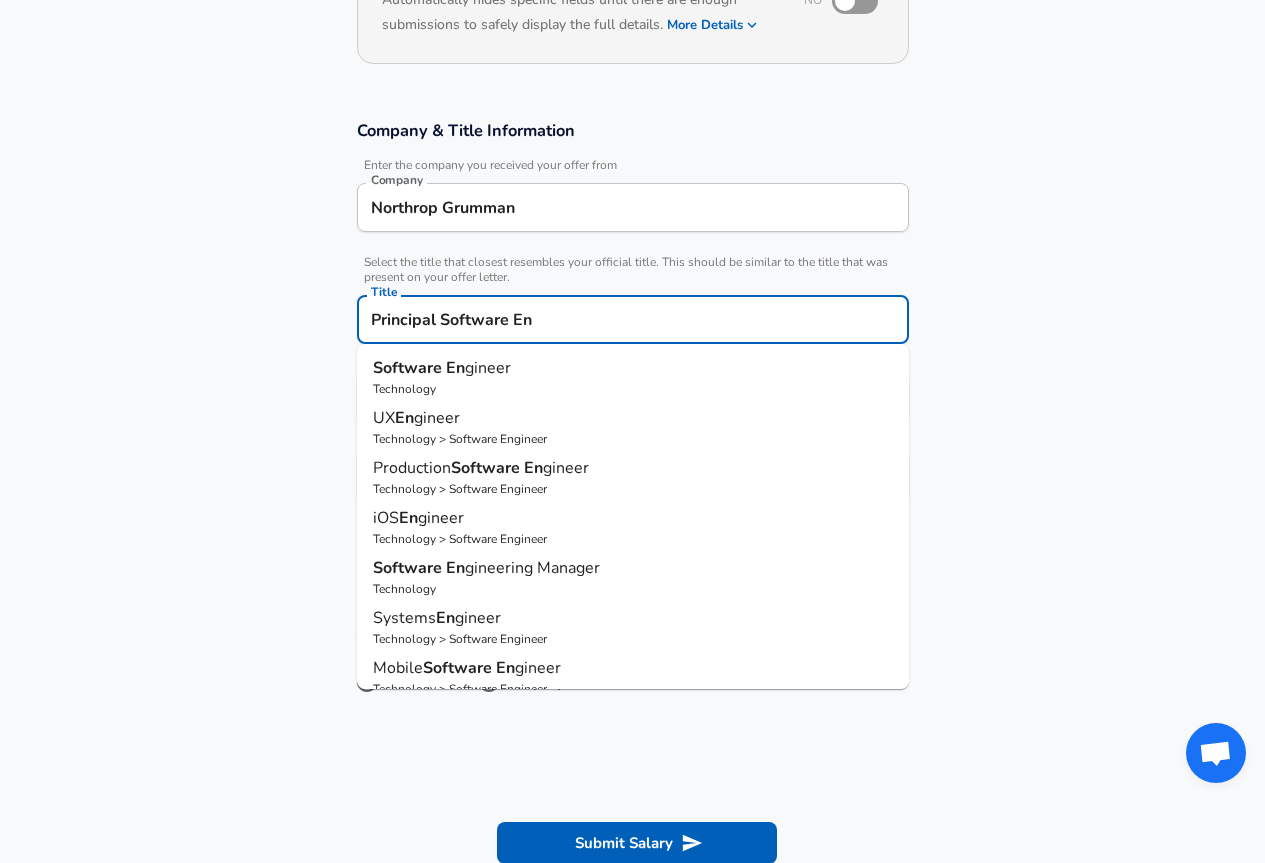 click on "gineer" at bounding box center (488, 368) 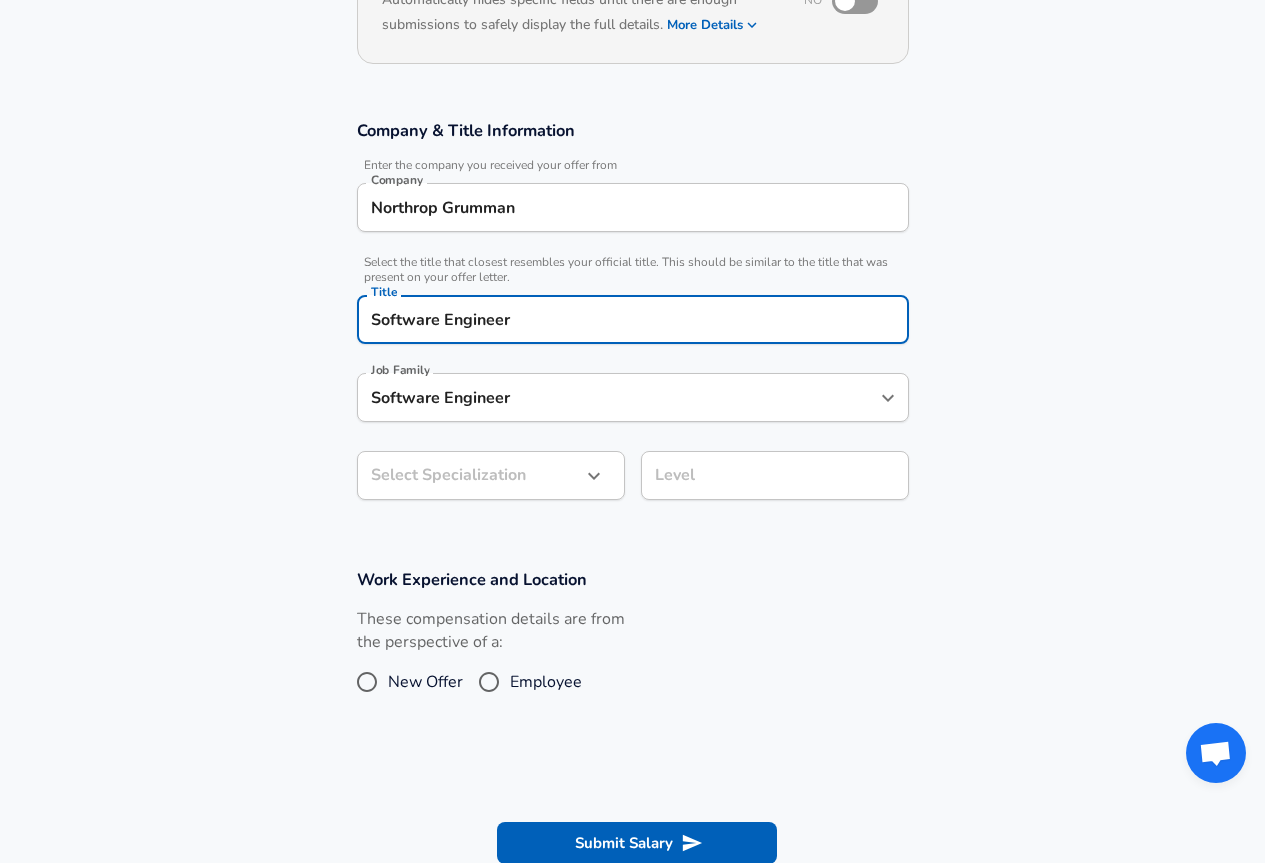 click on "Software Engineer Title" at bounding box center [633, 319] 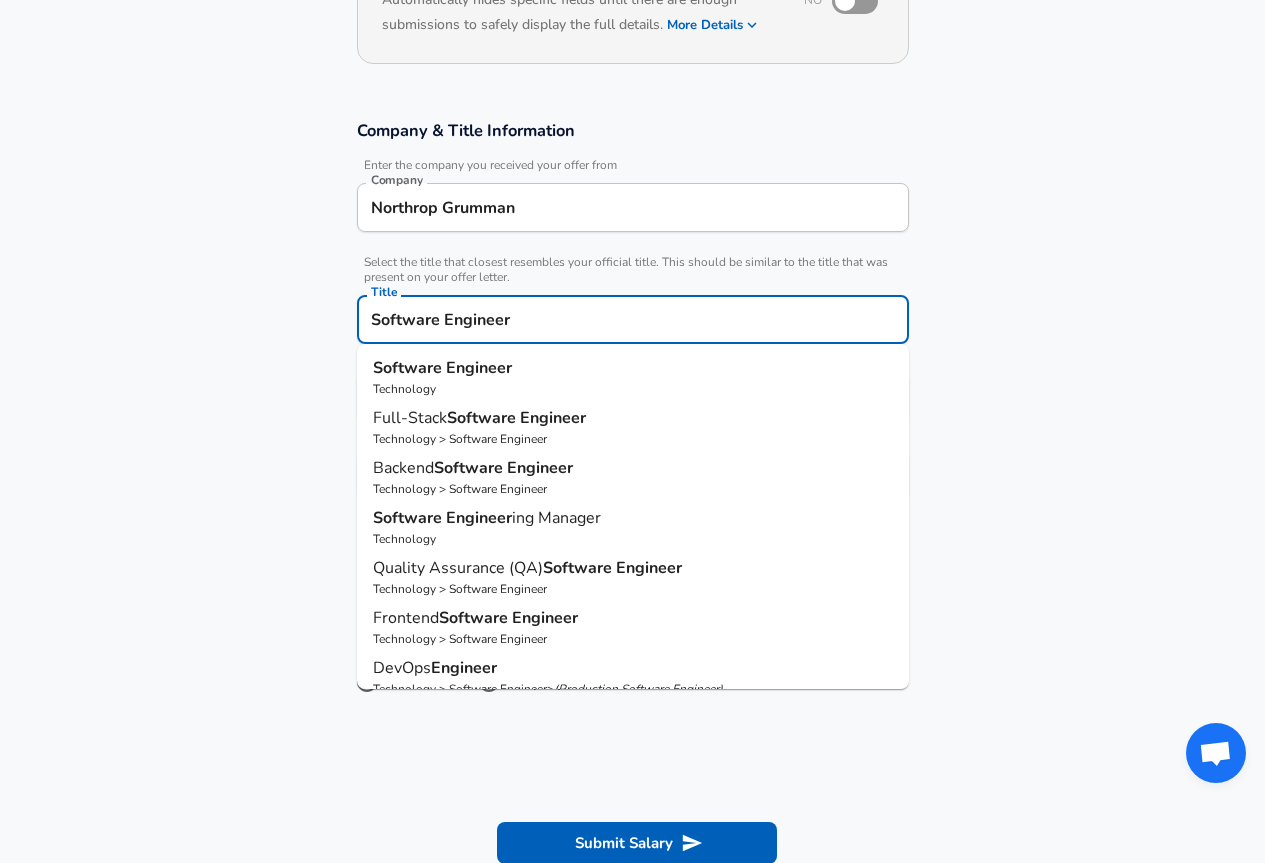 click on "Software Engineer Title" at bounding box center [633, 319] 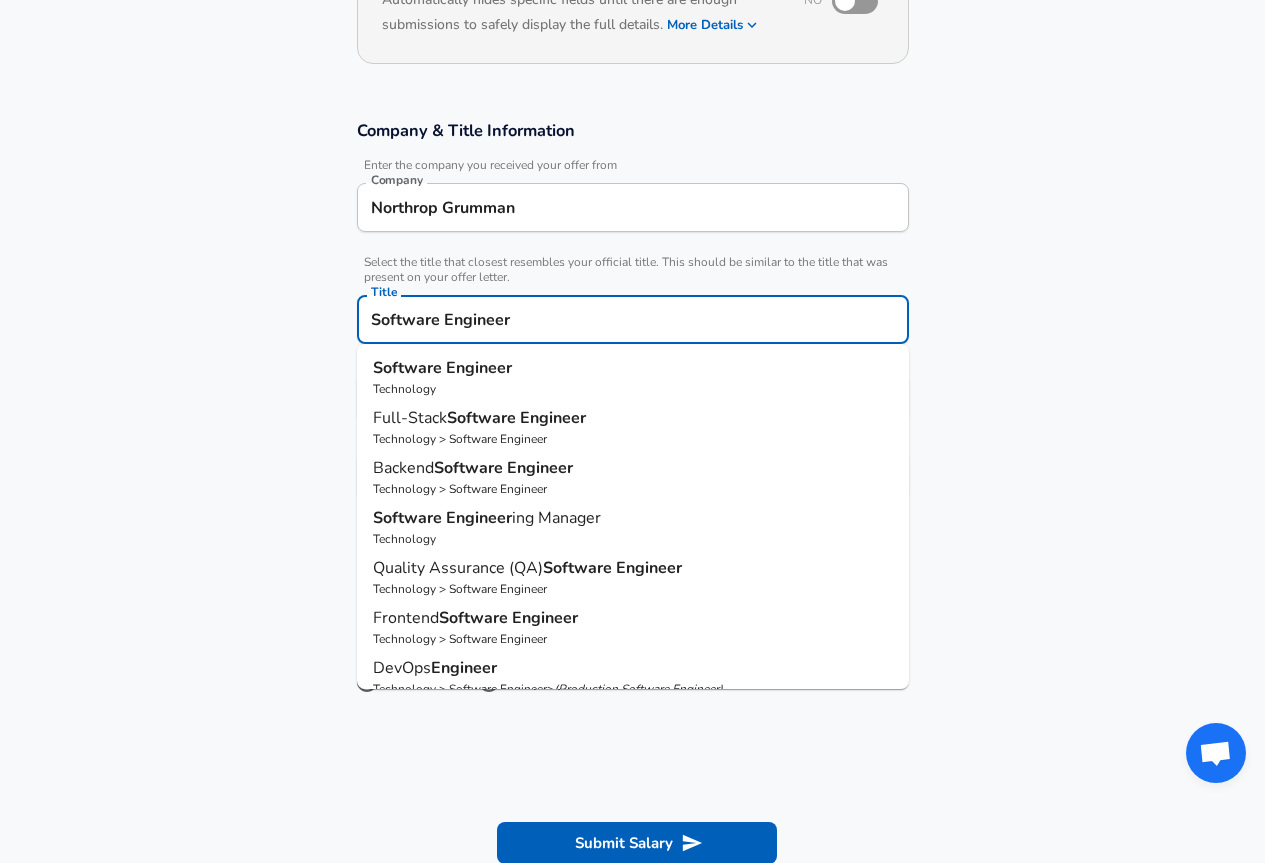 drag, startPoint x: 587, startPoint y: 327, endPoint x: 452, endPoint y: 327, distance: 135 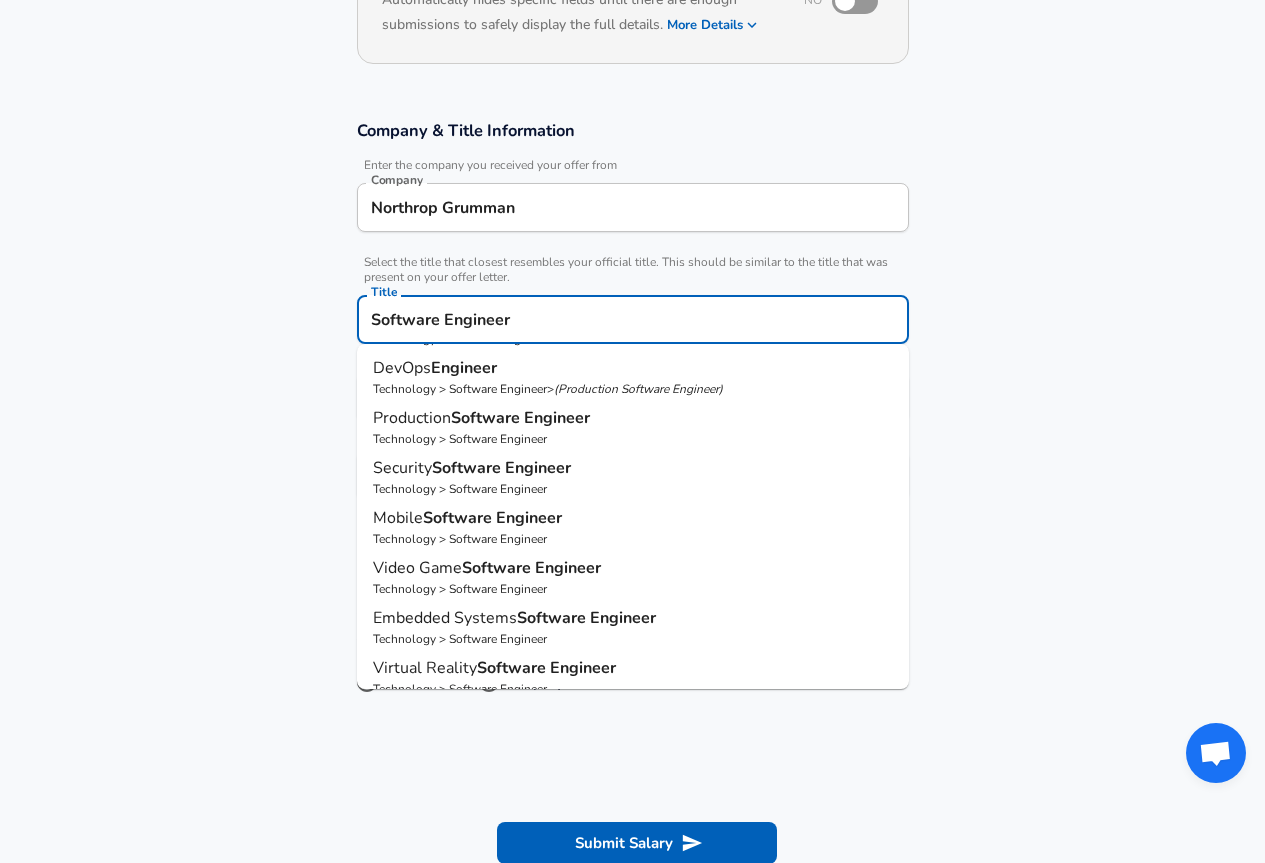 scroll, scrollTop: 371, scrollLeft: 0, axis: vertical 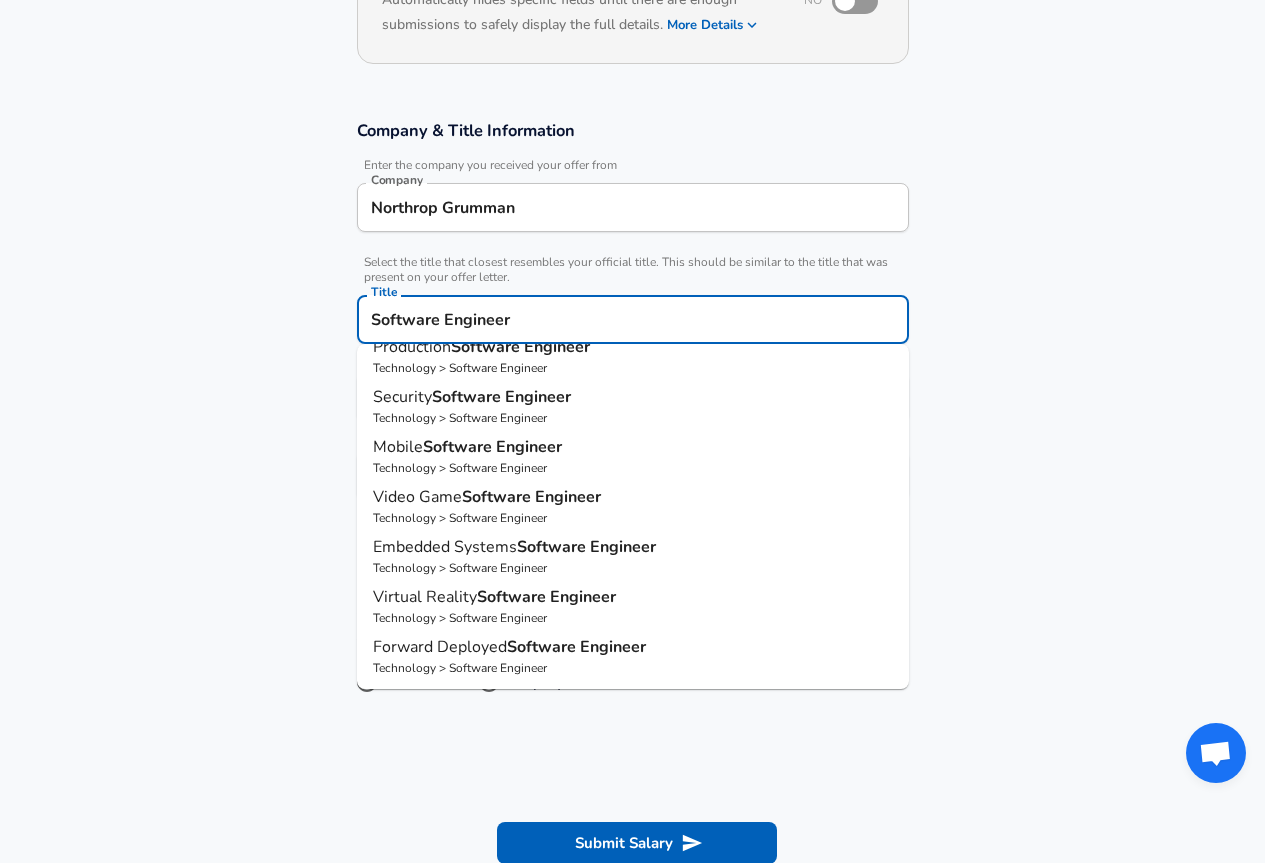type on "Software Engineer" 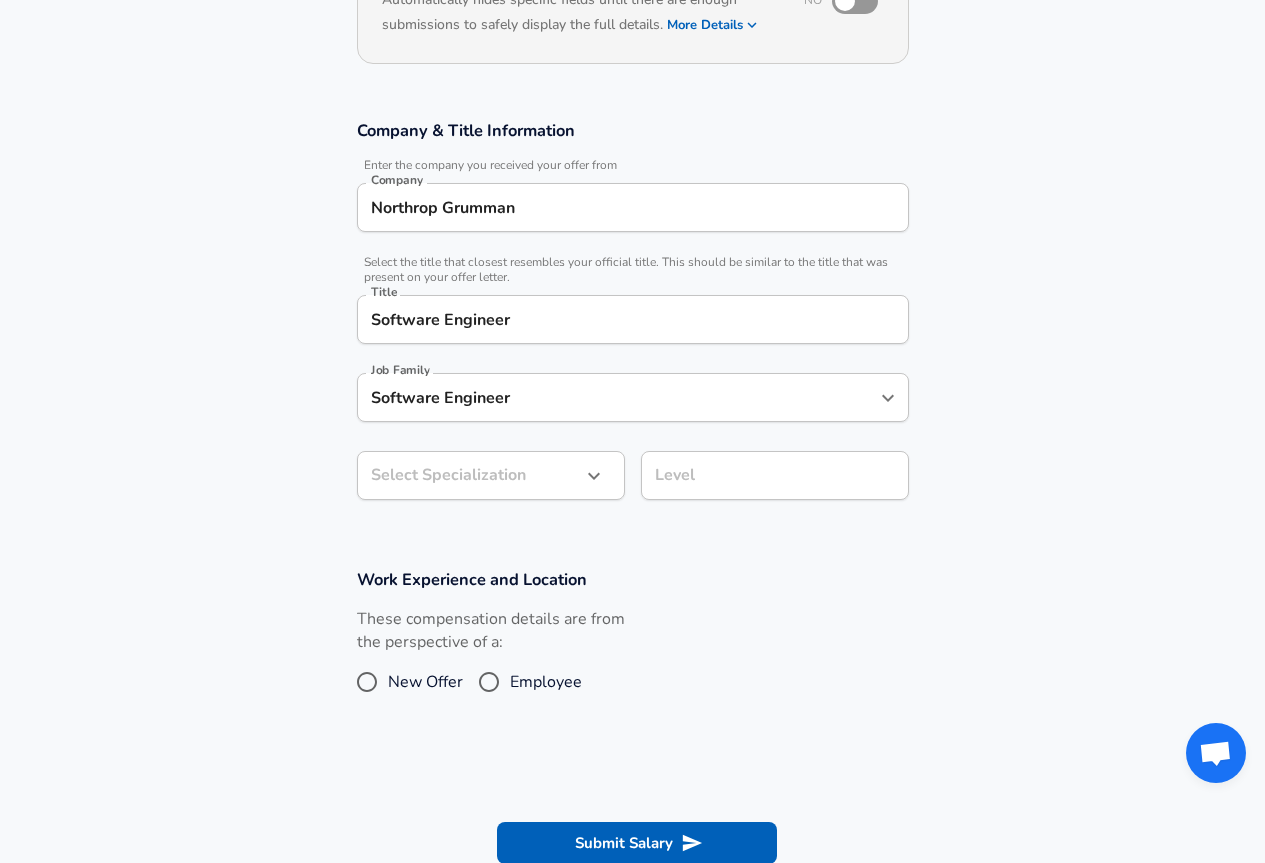click on "Company & Title Information   Enter the company you received your offer from Company Northrop Grumman Company   Select the title that closest resembles your official title. This should be similar to the title that was present on your offer letter. Title Software Engineer Title Job Family Software Engineer Job Family Select Specialization ​ Select Specialization Level Level" at bounding box center (632, 320) 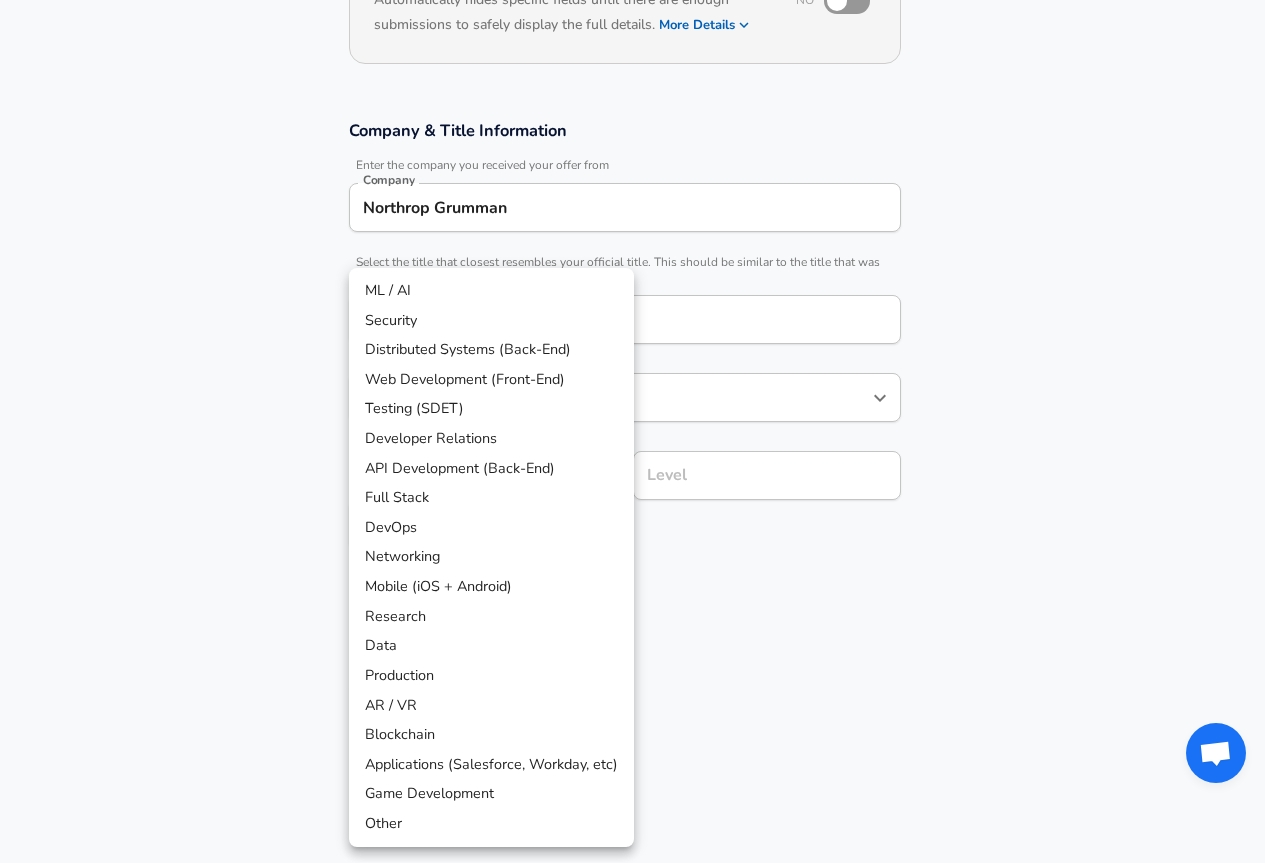 scroll, scrollTop: 320, scrollLeft: 0, axis: vertical 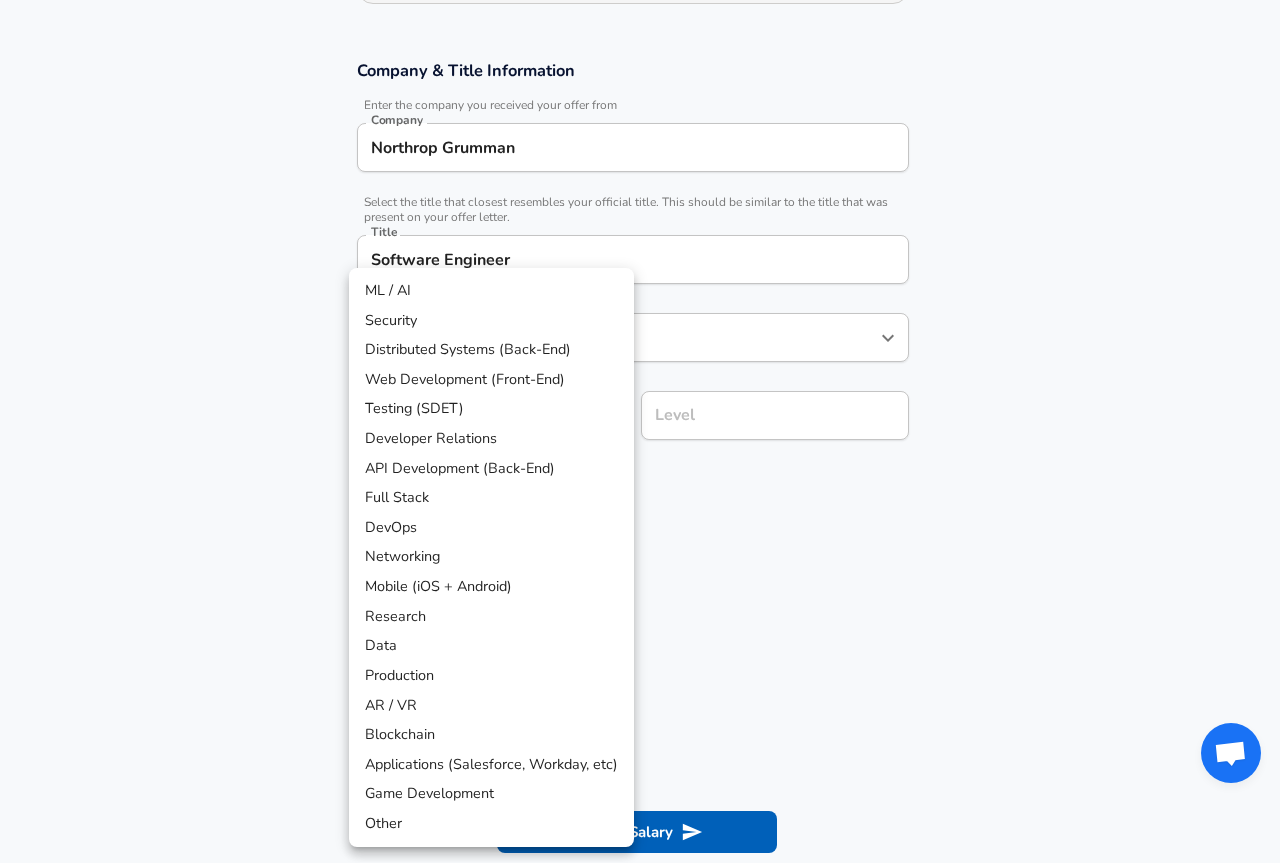 click at bounding box center [640, 431] 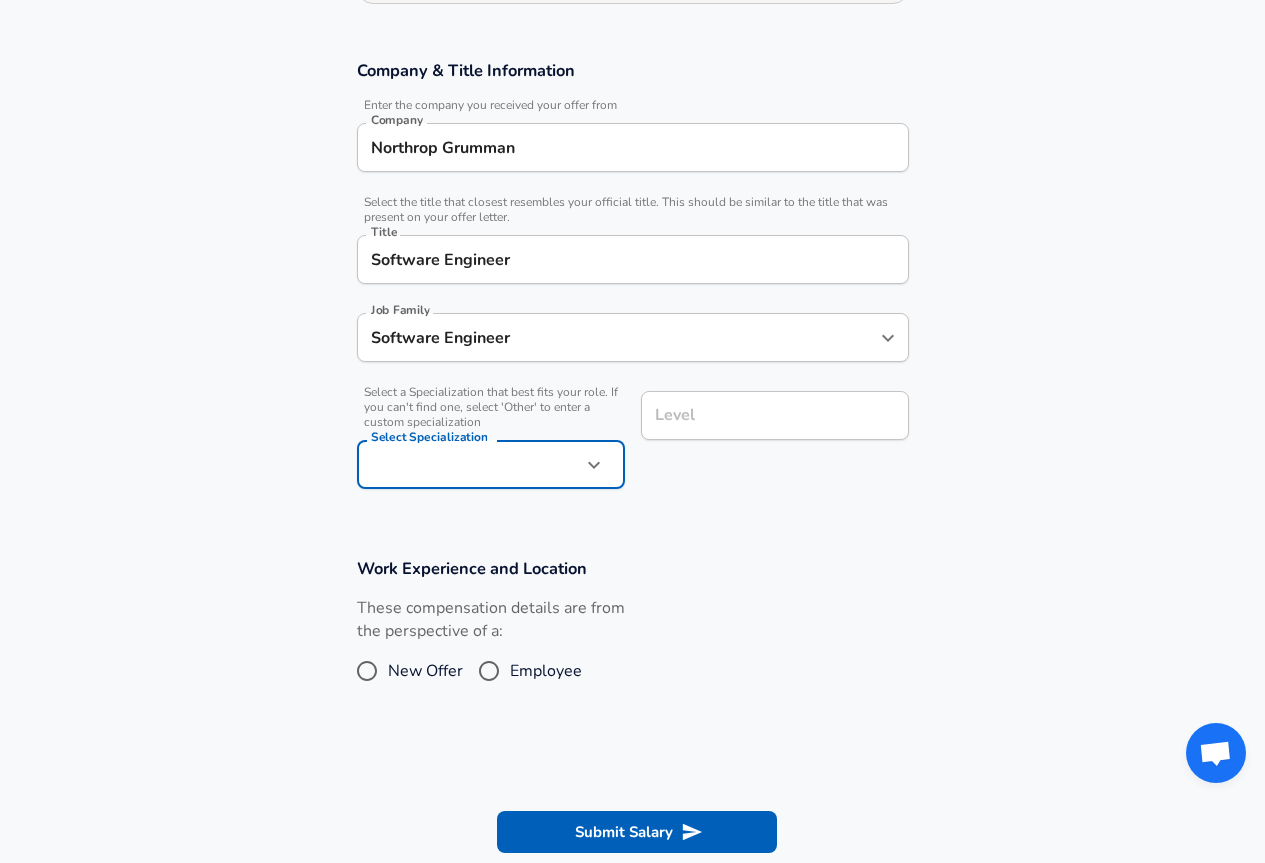 scroll, scrollTop: 360, scrollLeft: 0, axis: vertical 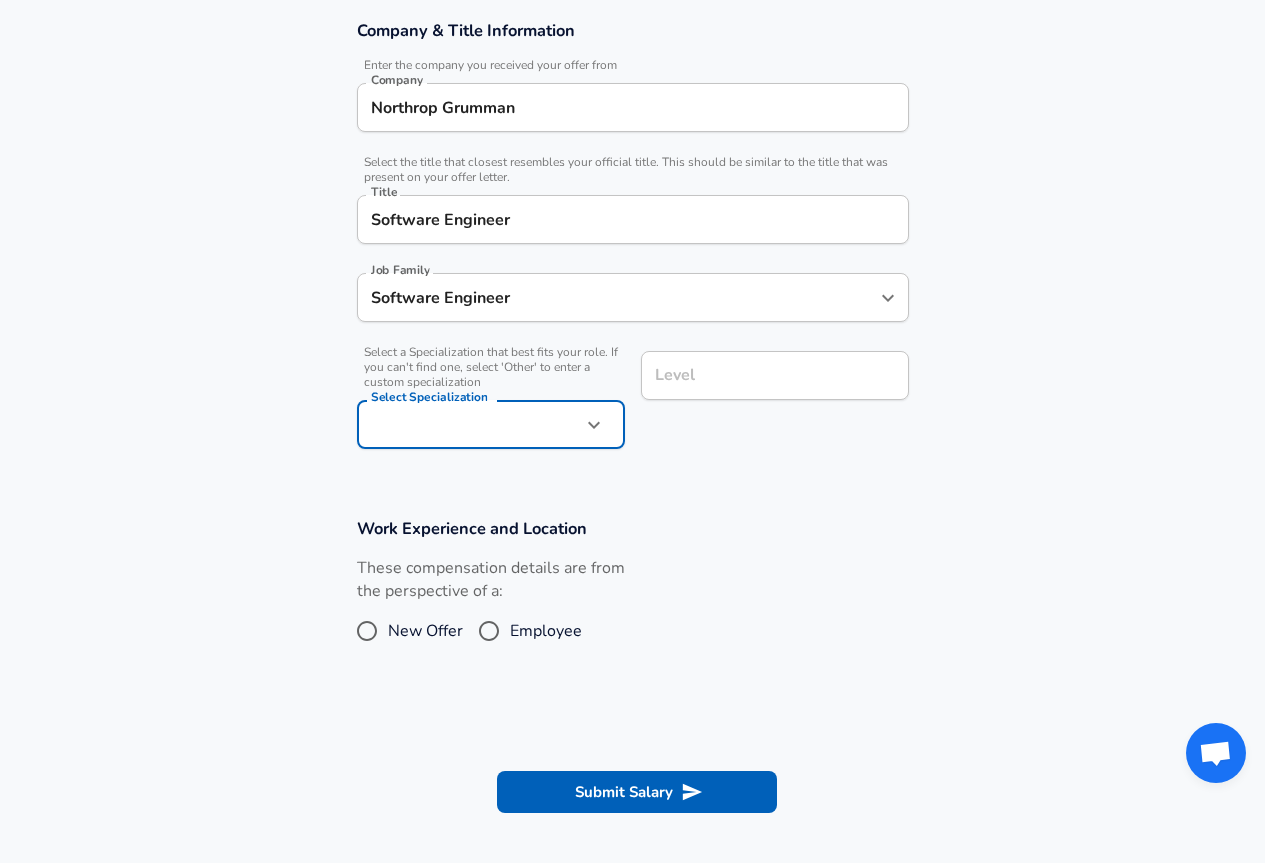 click on "Level" at bounding box center (775, 375) 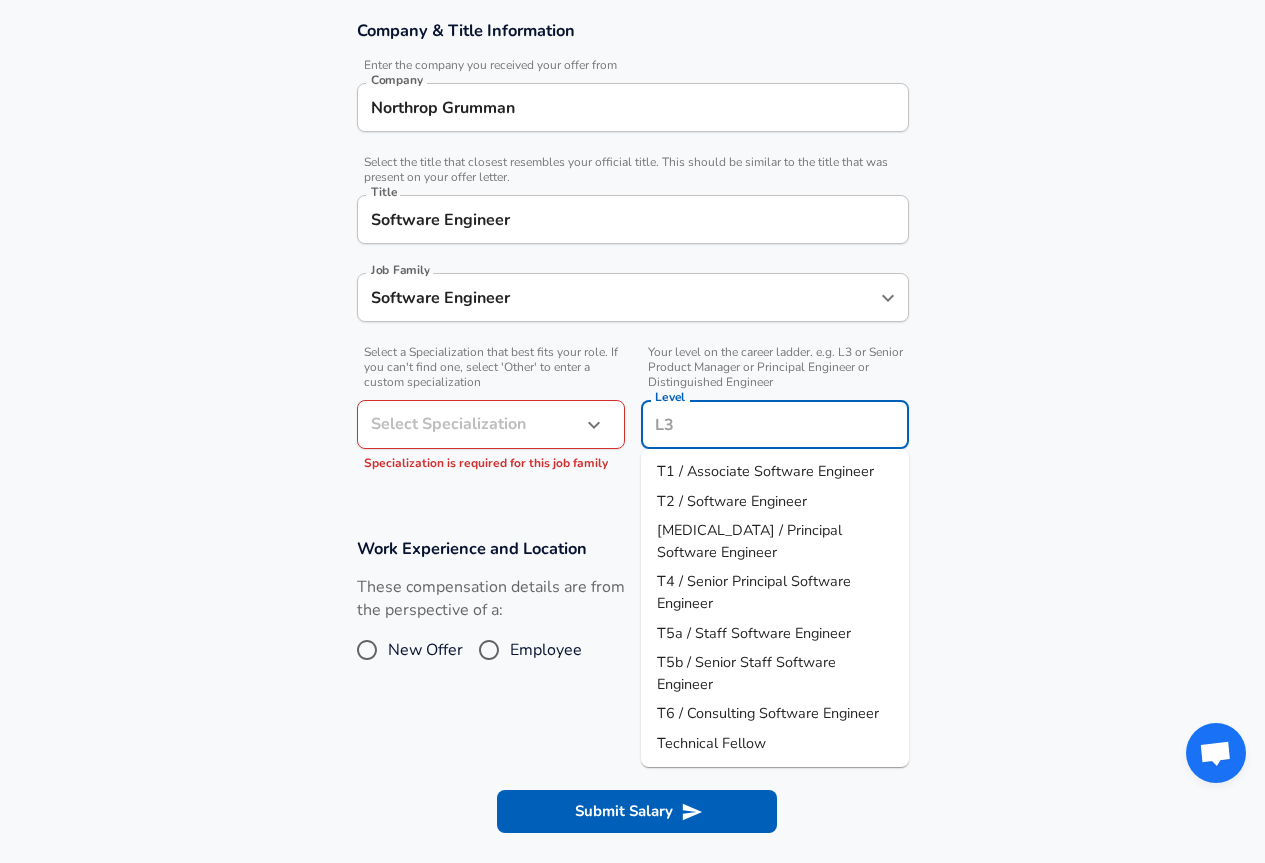 click on "[MEDICAL_DATA] / Principal Software Engineer" at bounding box center [749, 541] 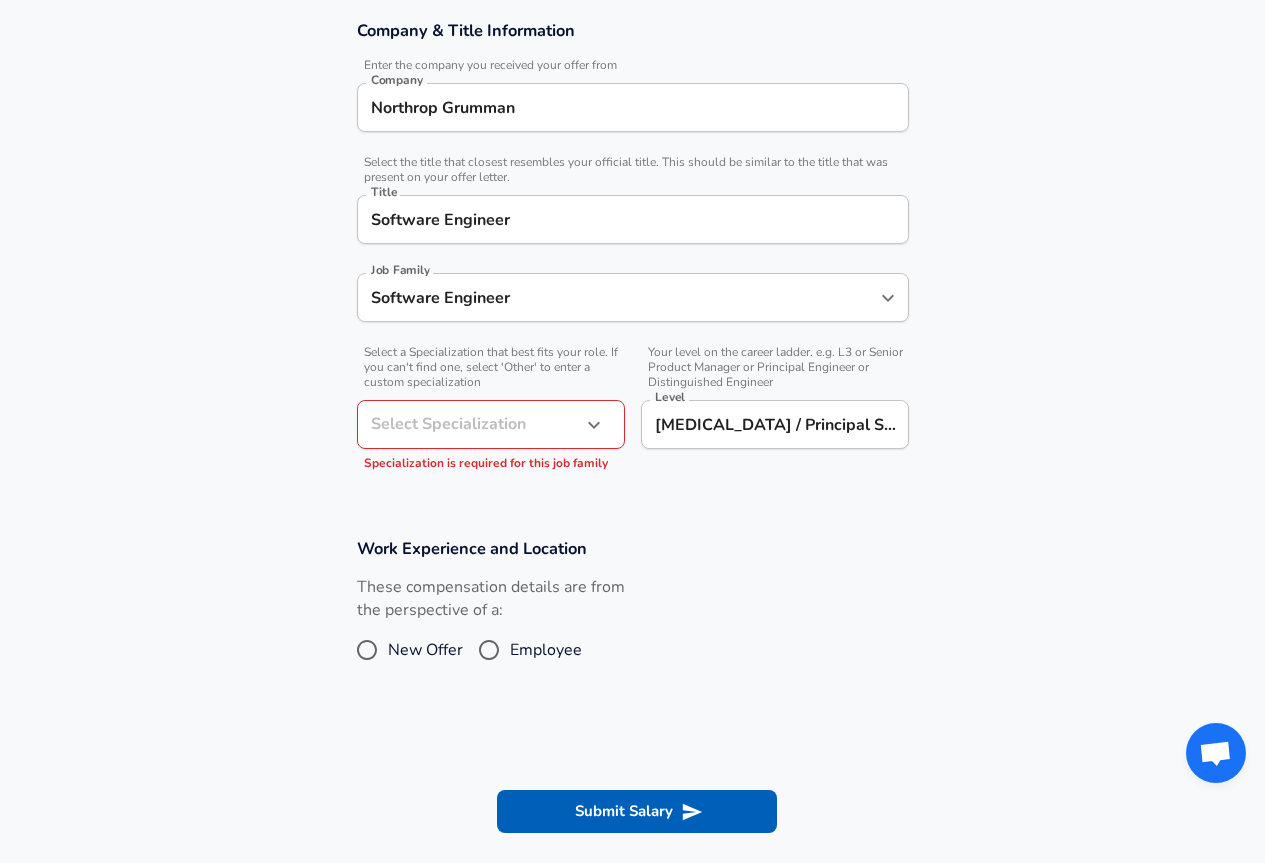 click on "Company & Title Information   Enter the company you received your offer from Company Northrop Grumman Company   Select the title that closest resembles your official title. This should be similar to the title that was present on your offer letter. Title Software Engineer Title Job Family Software Engineer Job Family   Select a Specialization that best fits your role. If you can't find one, select 'Other' to enter a custom specialization Select Specialization ​ Select Specialization Specialization is required for this job family   Your level on the career ladder. e.g. L3 or Senior Product Manager or Principal Engineer or Distinguished Engineer Level [MEDICAL_DATA] / Principal Software Engineer Level" at bounding box center (632, 255) 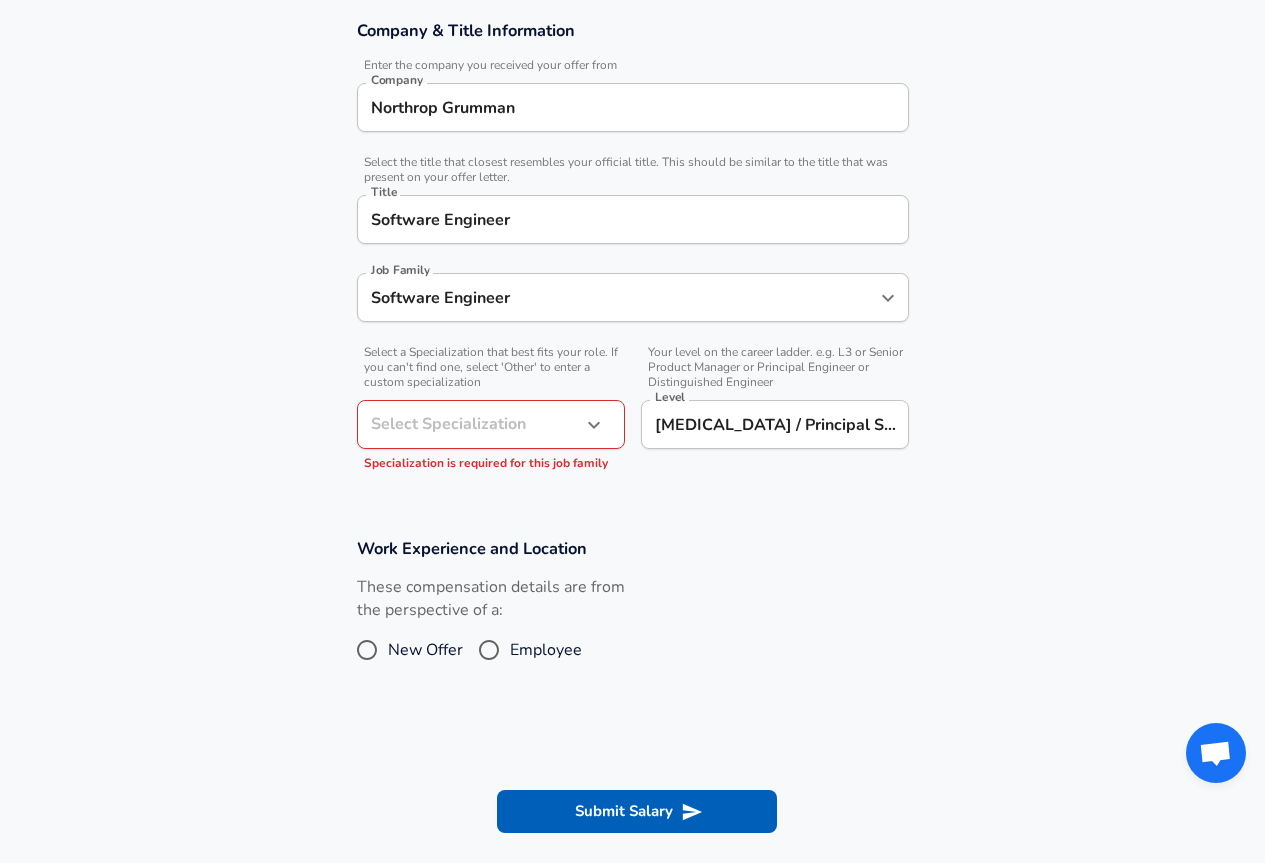 click on "Employee" at bounding box center [489, 650] 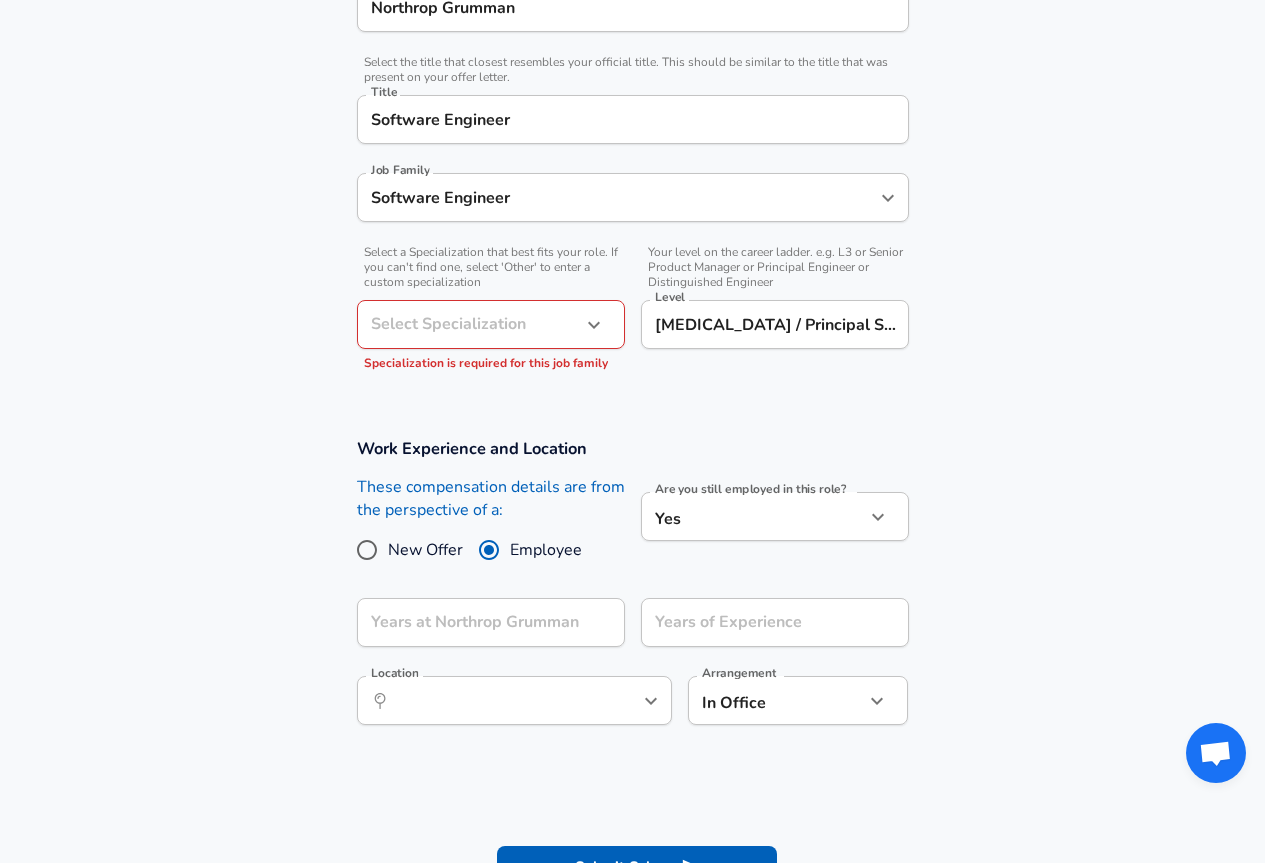 scroll, scrollTop: 660, scrollLeft: 0, axis: vertical 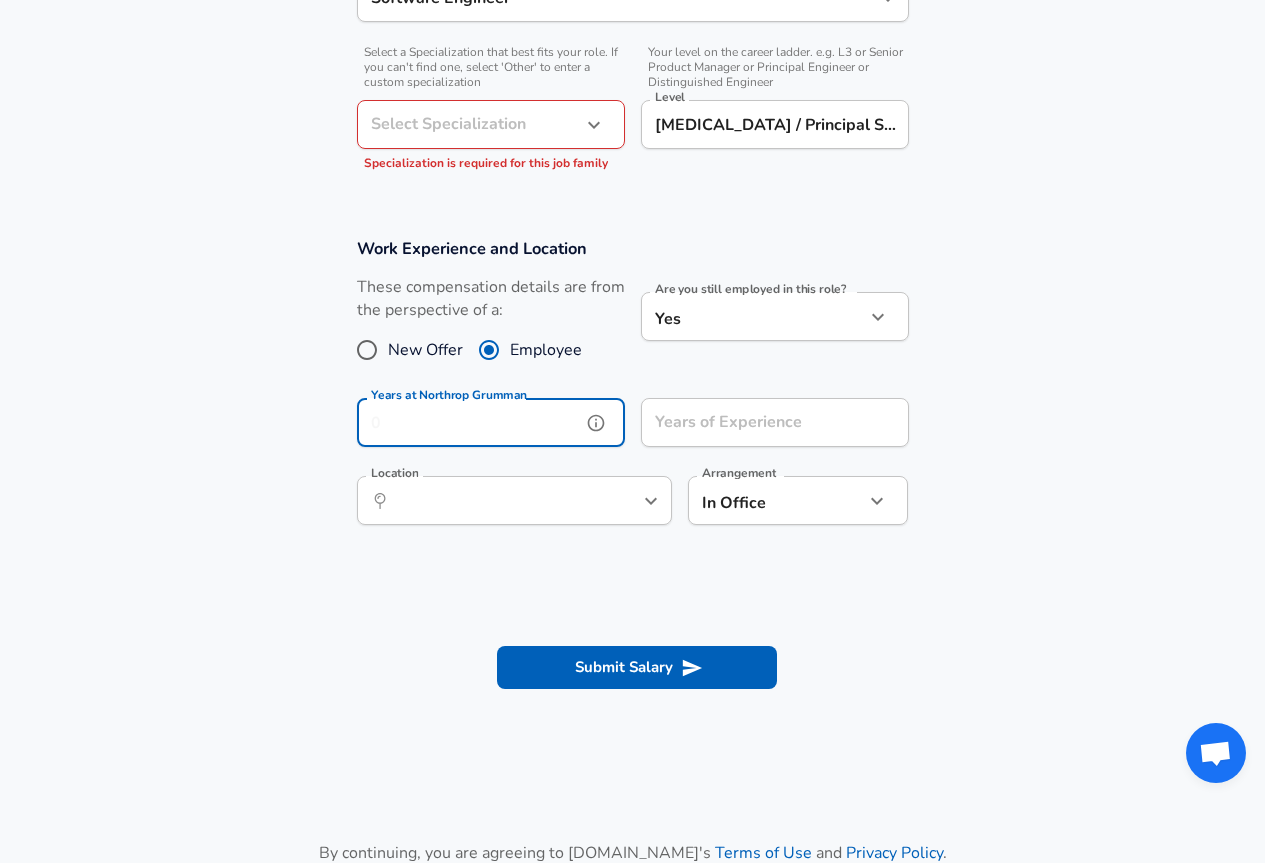 click on "Years at Northrop Grumman" at bounding box center (469, 422) 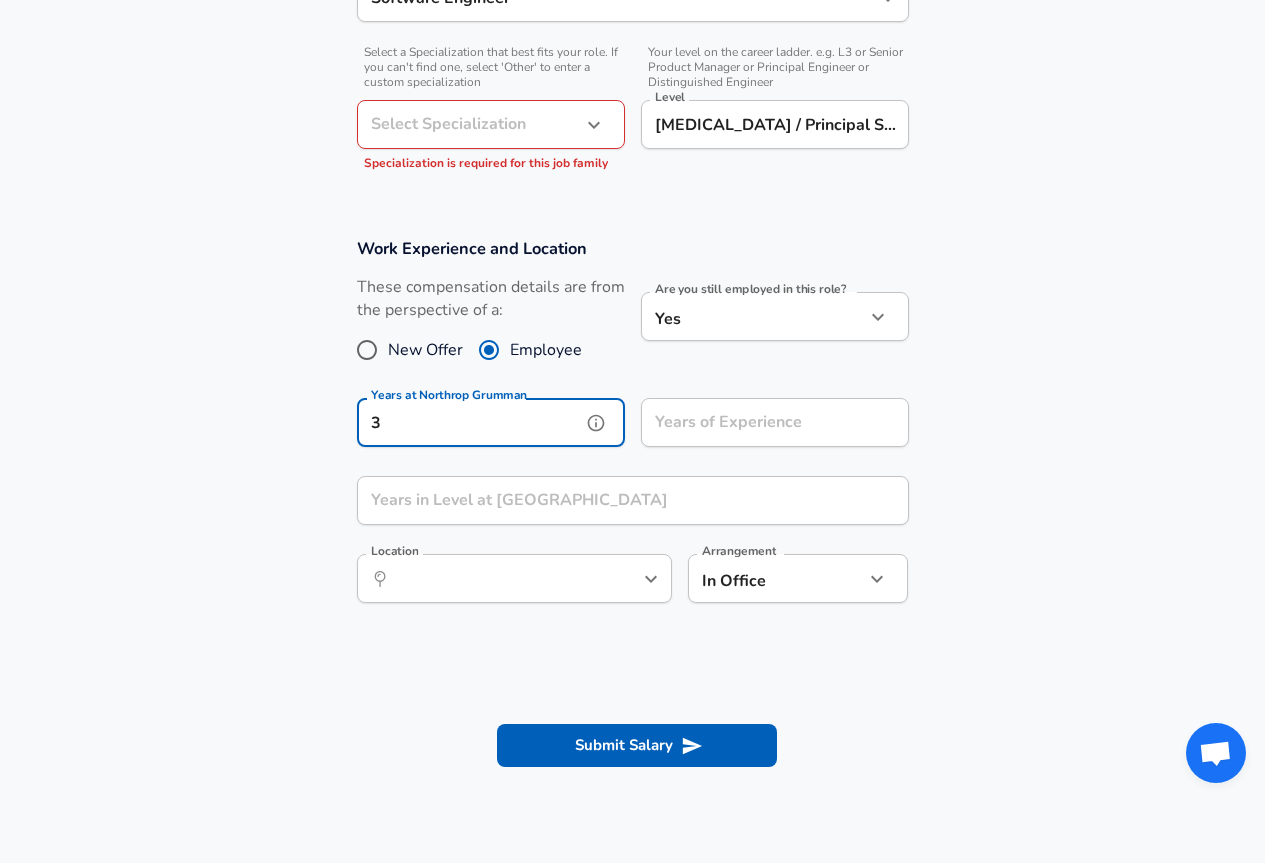 type on "3" 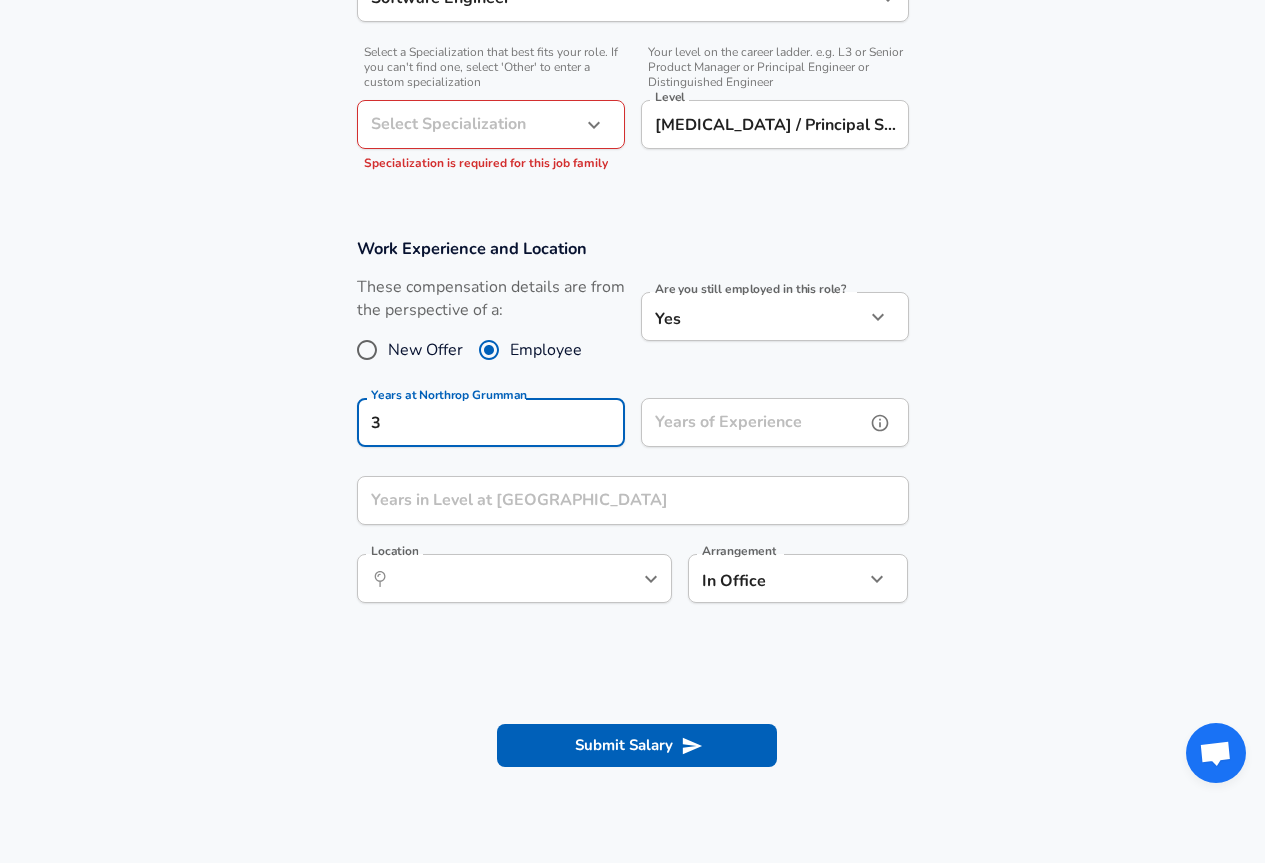 click on "Years of Experience Years of Experience" at bounding box center [775, 425] 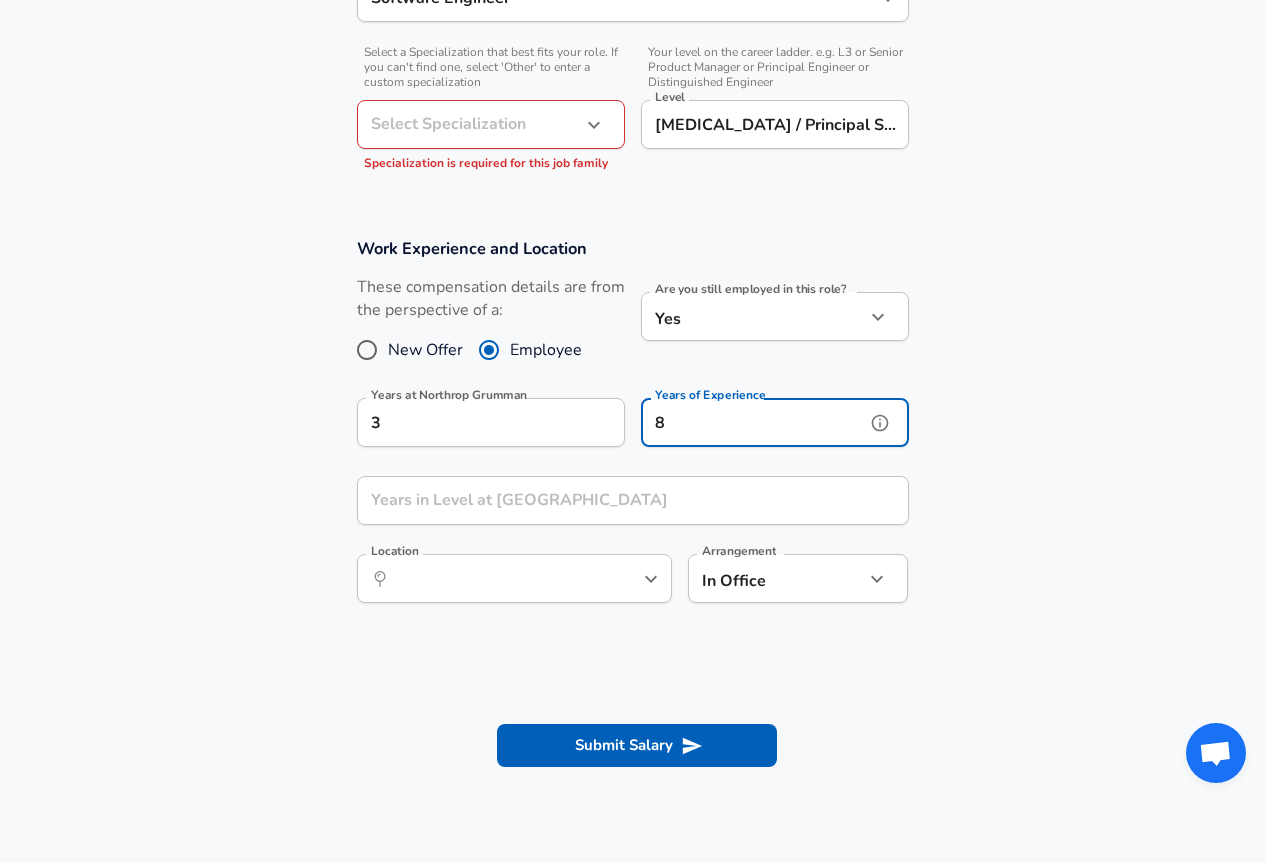 type on "8" 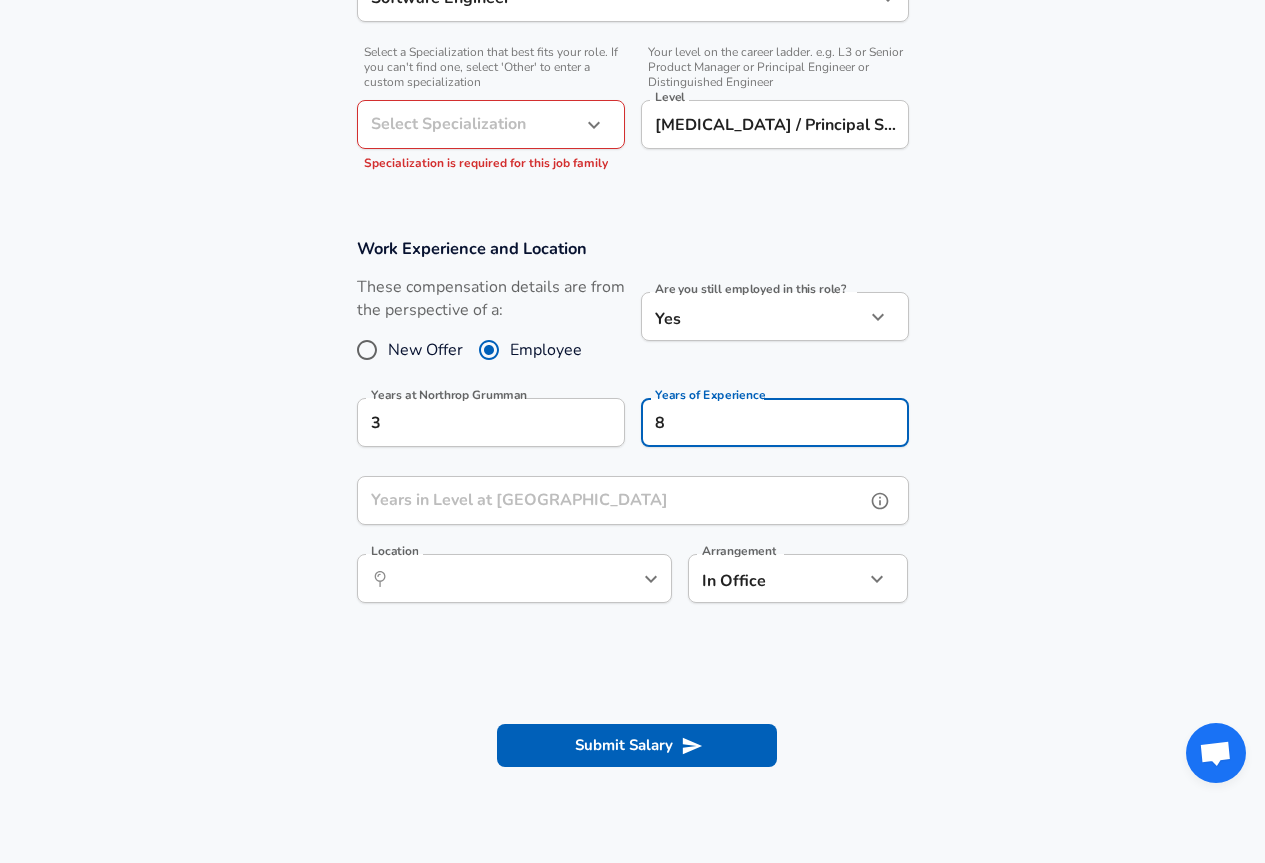 click on "Years in Level at [GEOGRAPHIC_DATA]" at bounding box center (611, 500) 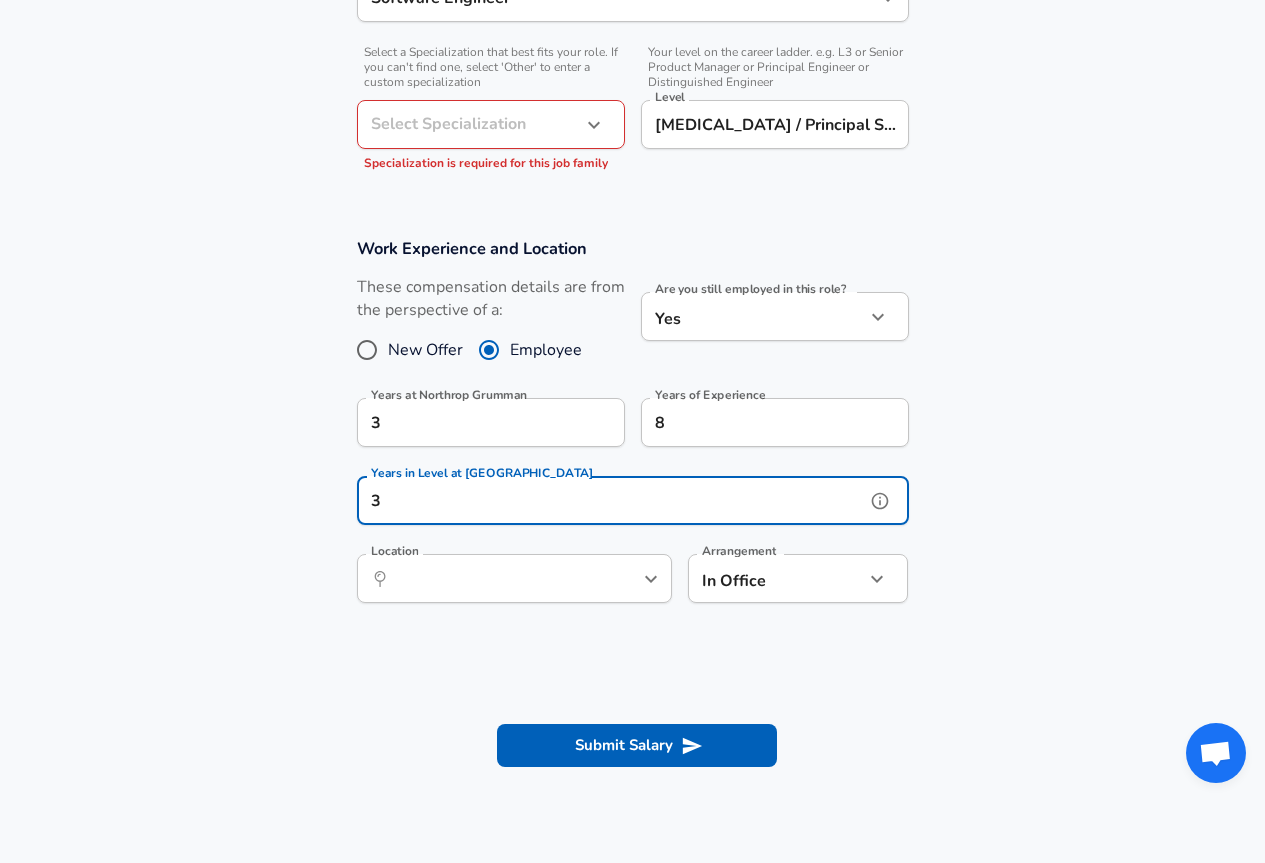 click 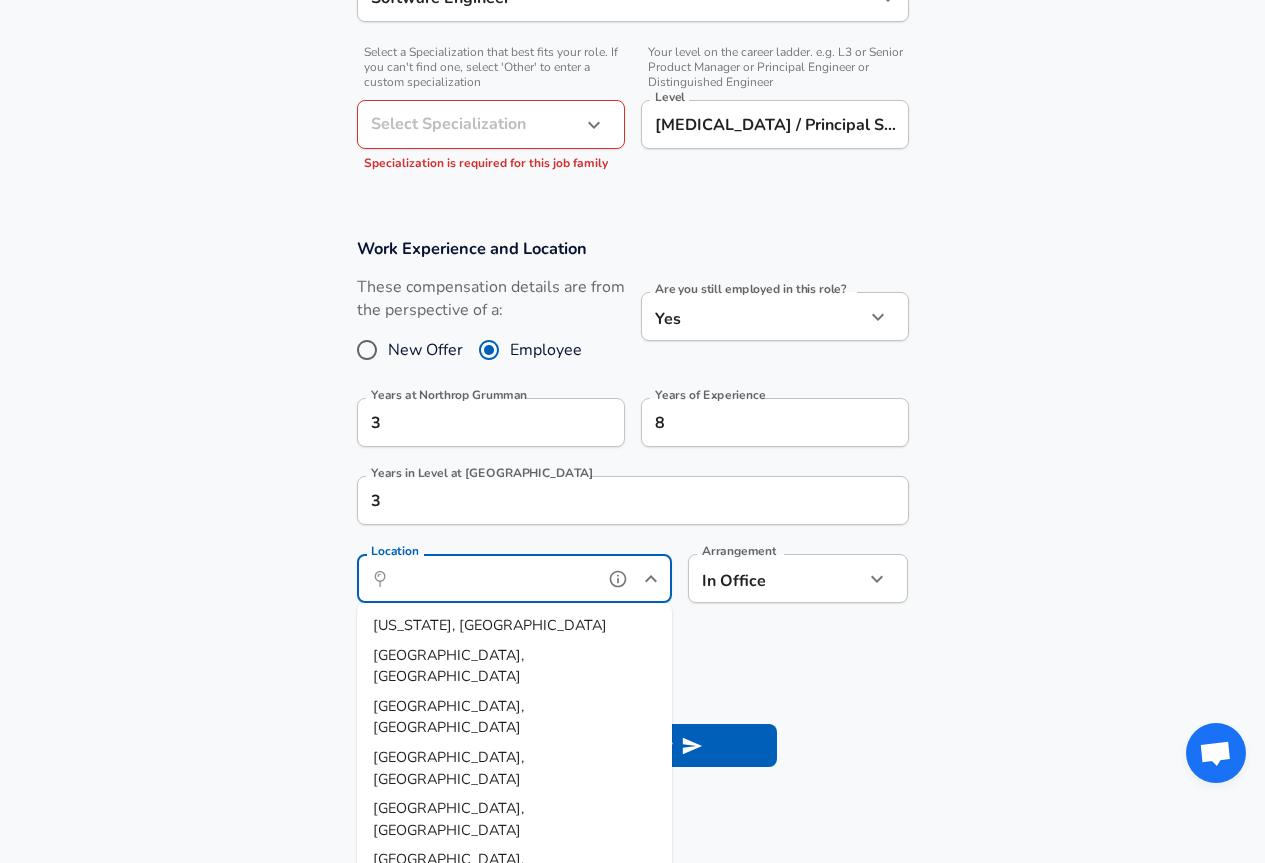 scroll, scrollTop: 760, scrollLeft: 0, axis: vertical 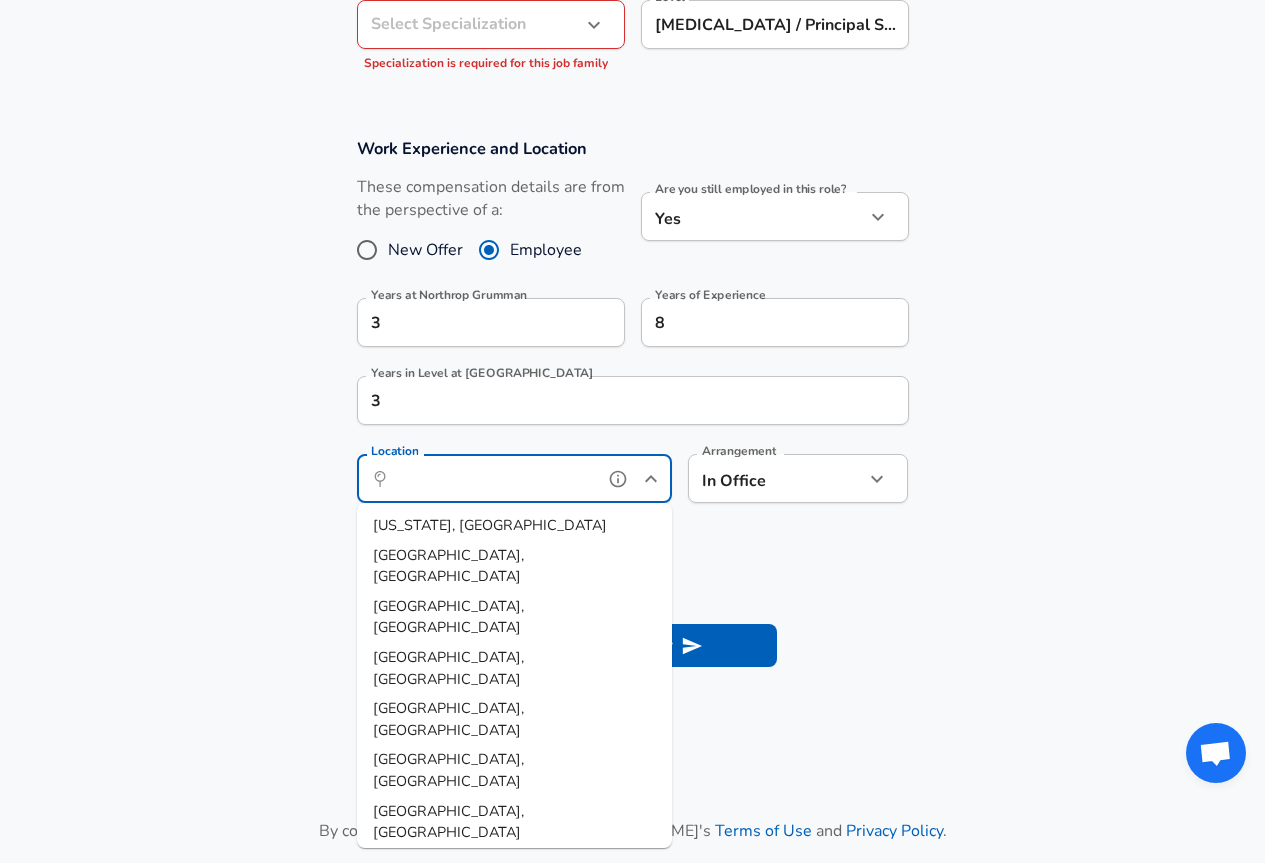 click on "[GEOGRAPHIC_DATA], [GEOGRAPHIC_DATA]" at bounding box center (514, 566) 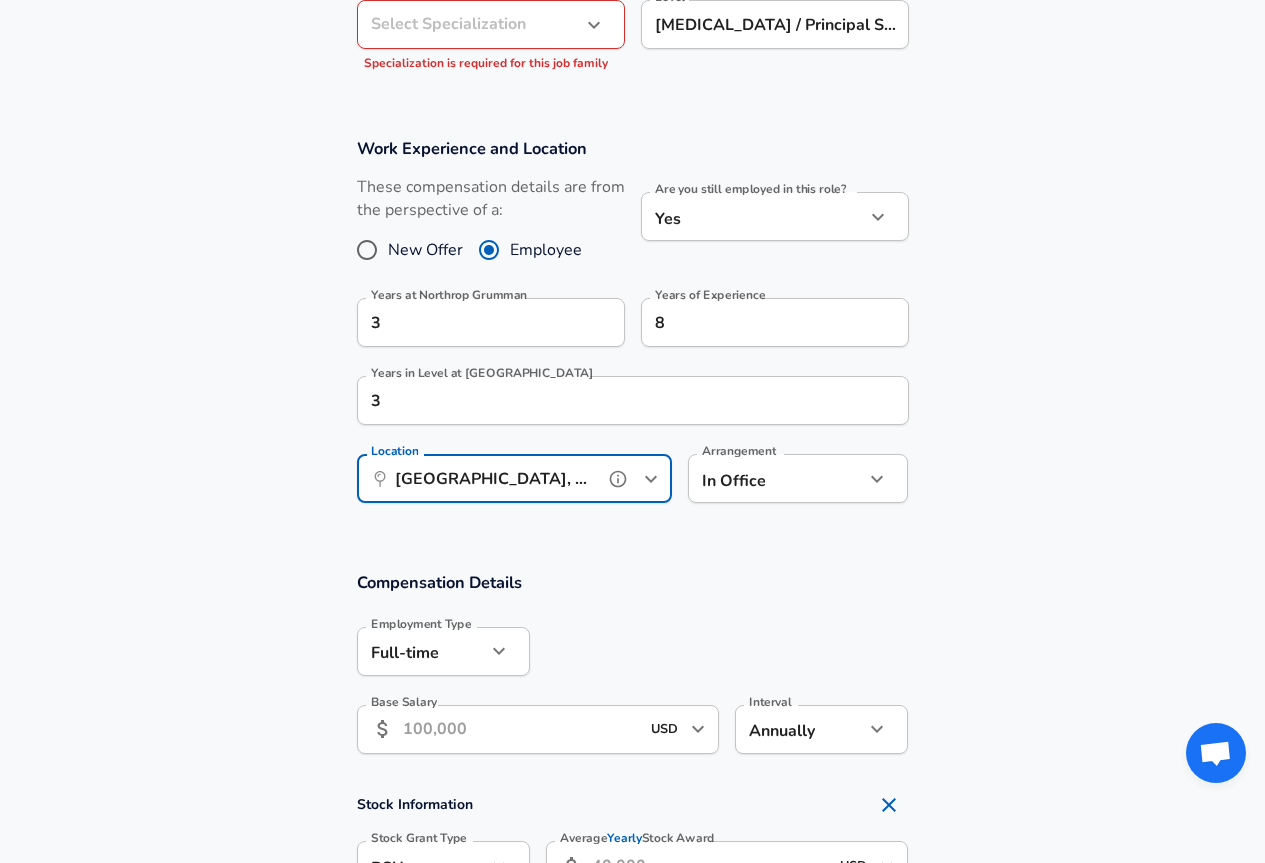 scroll, scrollTop: 960, scrollLeft: 0, axis: vertical 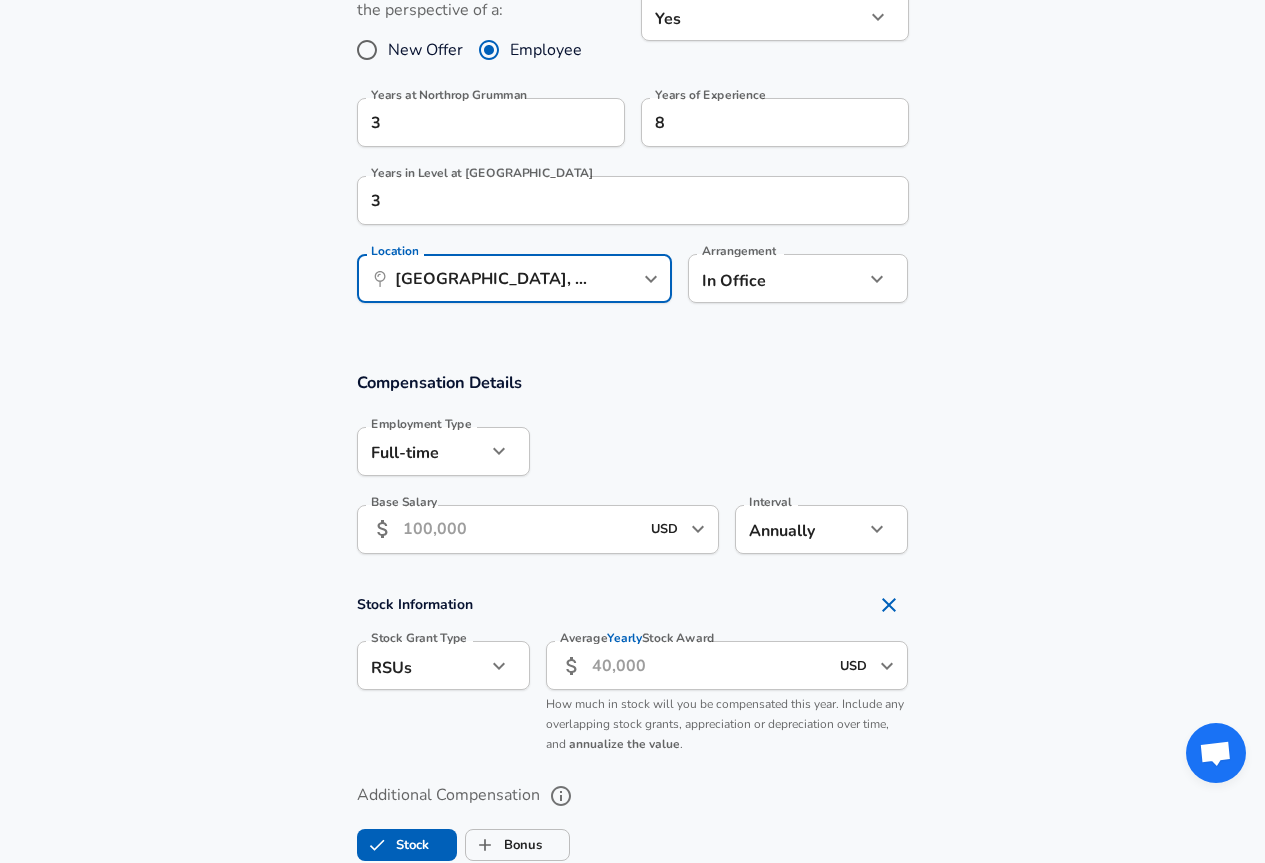 click on "Base Salary" at bounding box center (521, 529) 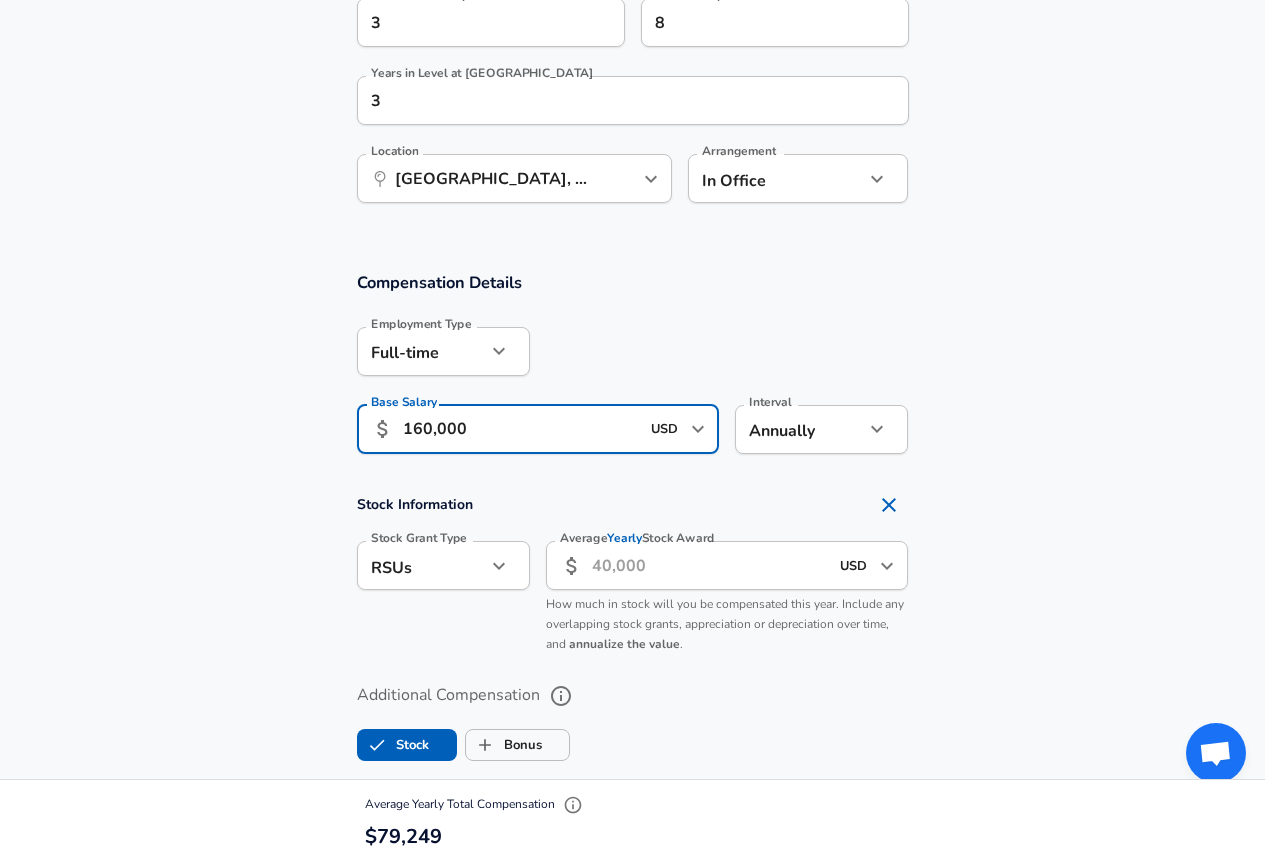 scroll, scrollTop: 1160, scrollLeft: 0, axis: vertical 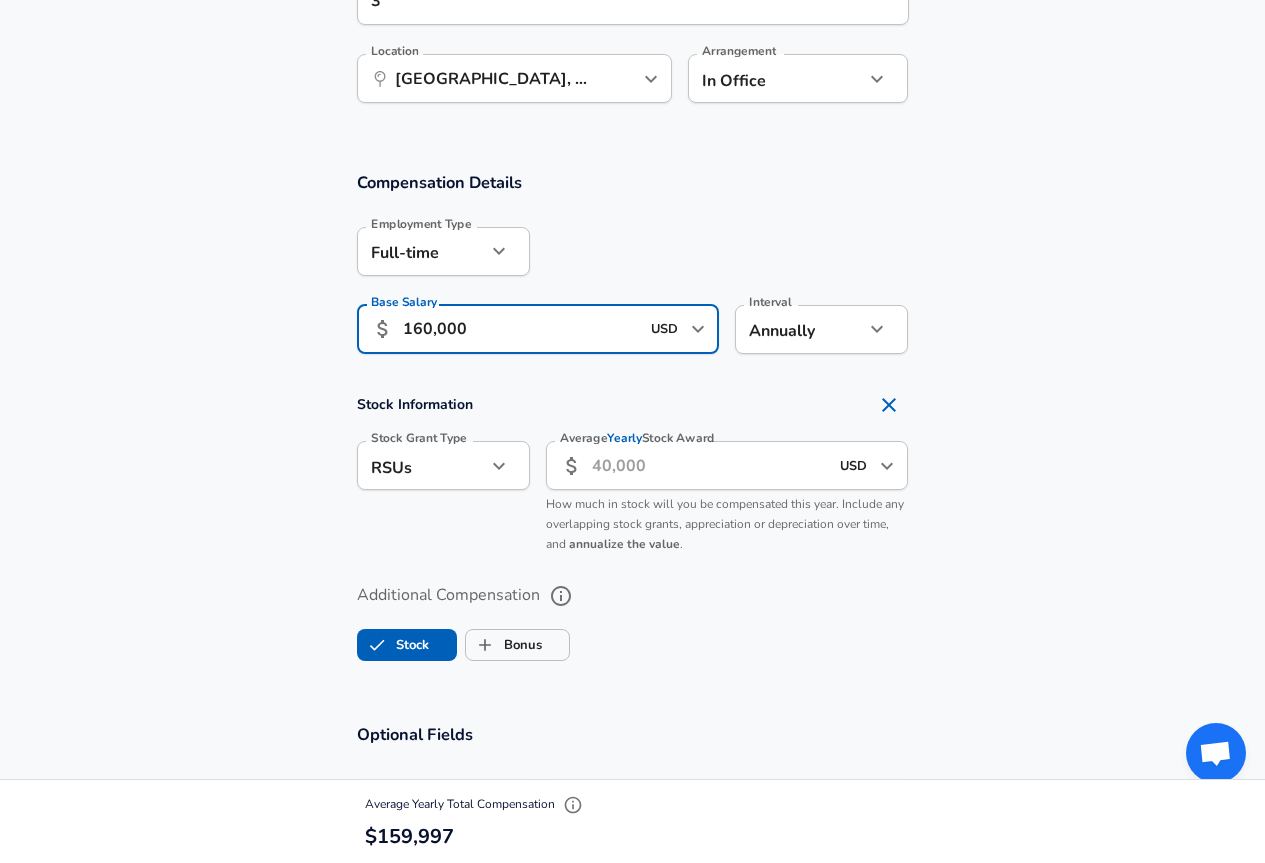 type on "160,000" 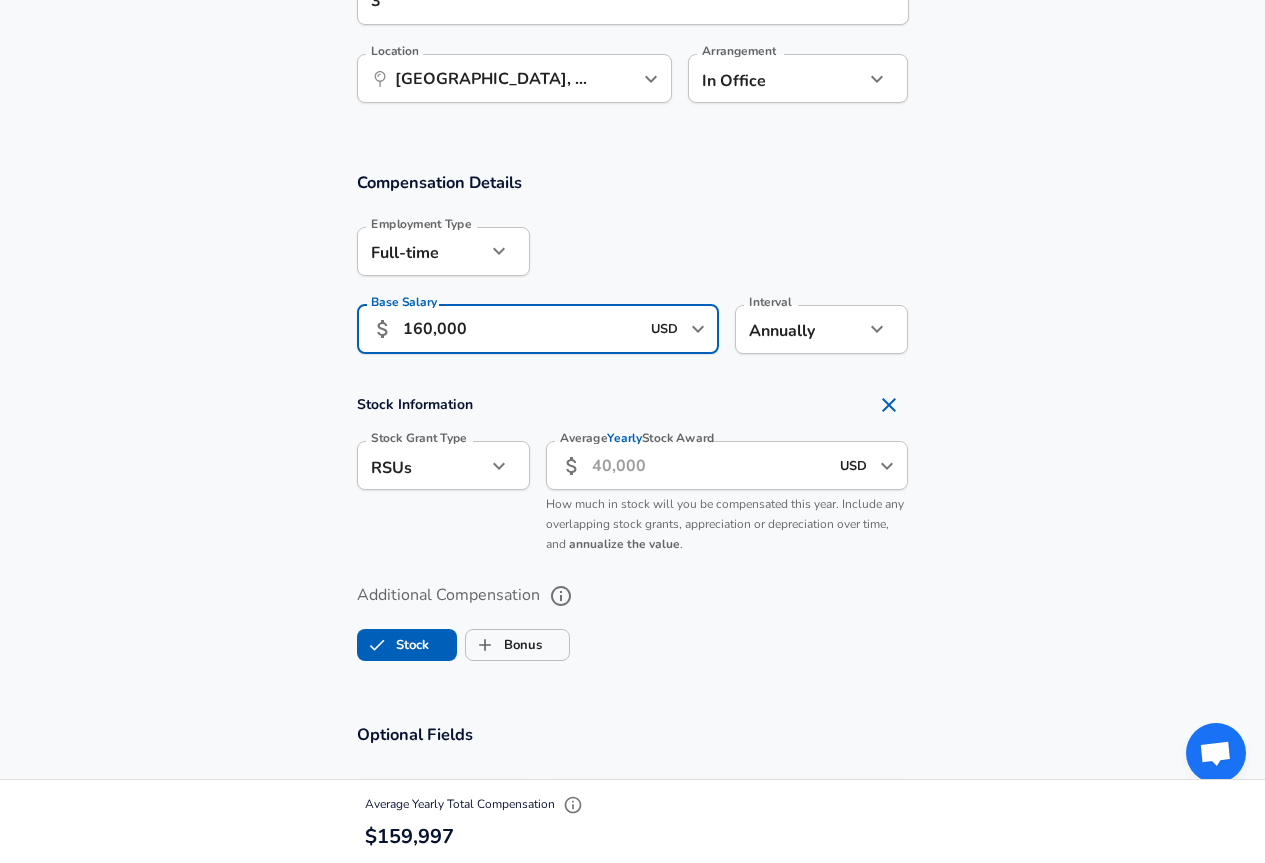click on "Average  Yearly  Stock Award" at bounding box center [710, 465] 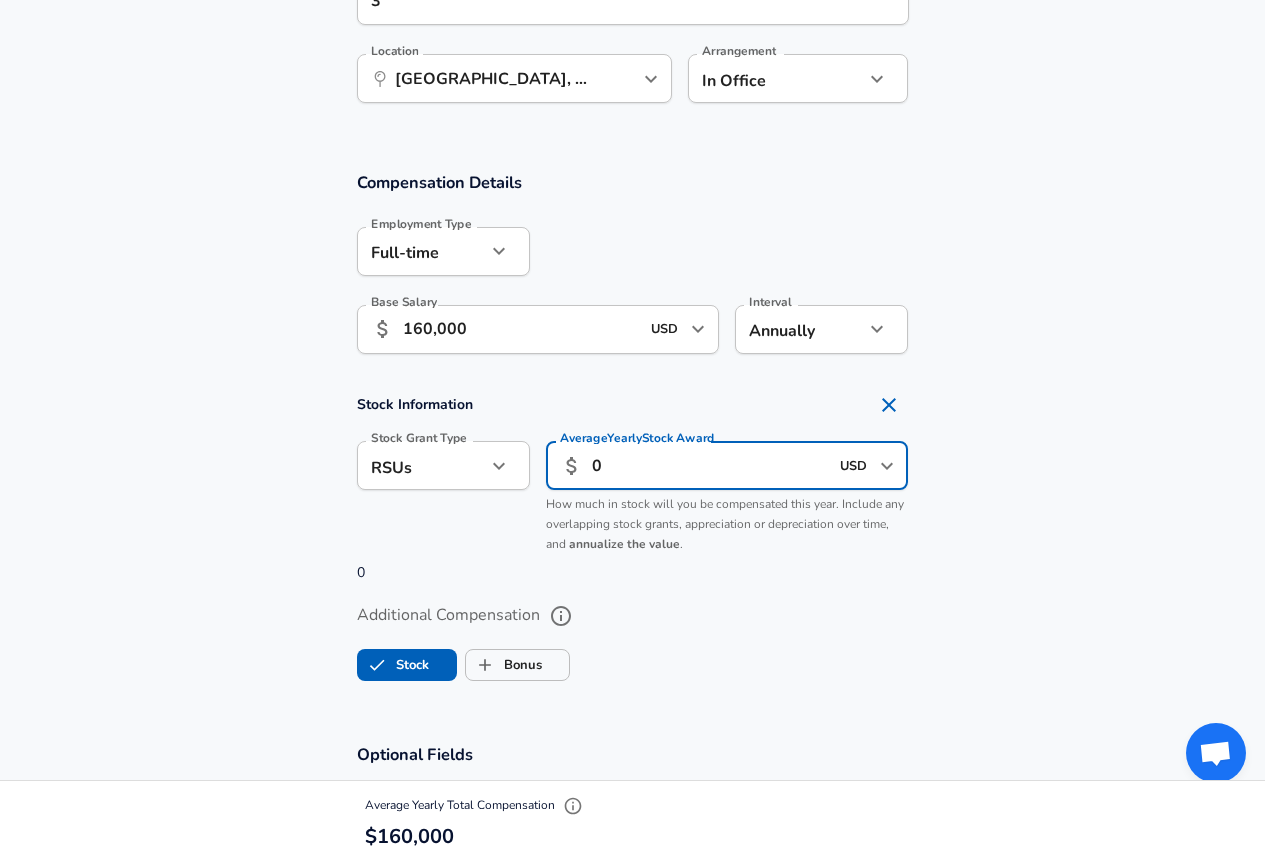 scroll, scrollTop: 1360, scrollLeft: 0, axis: vertical 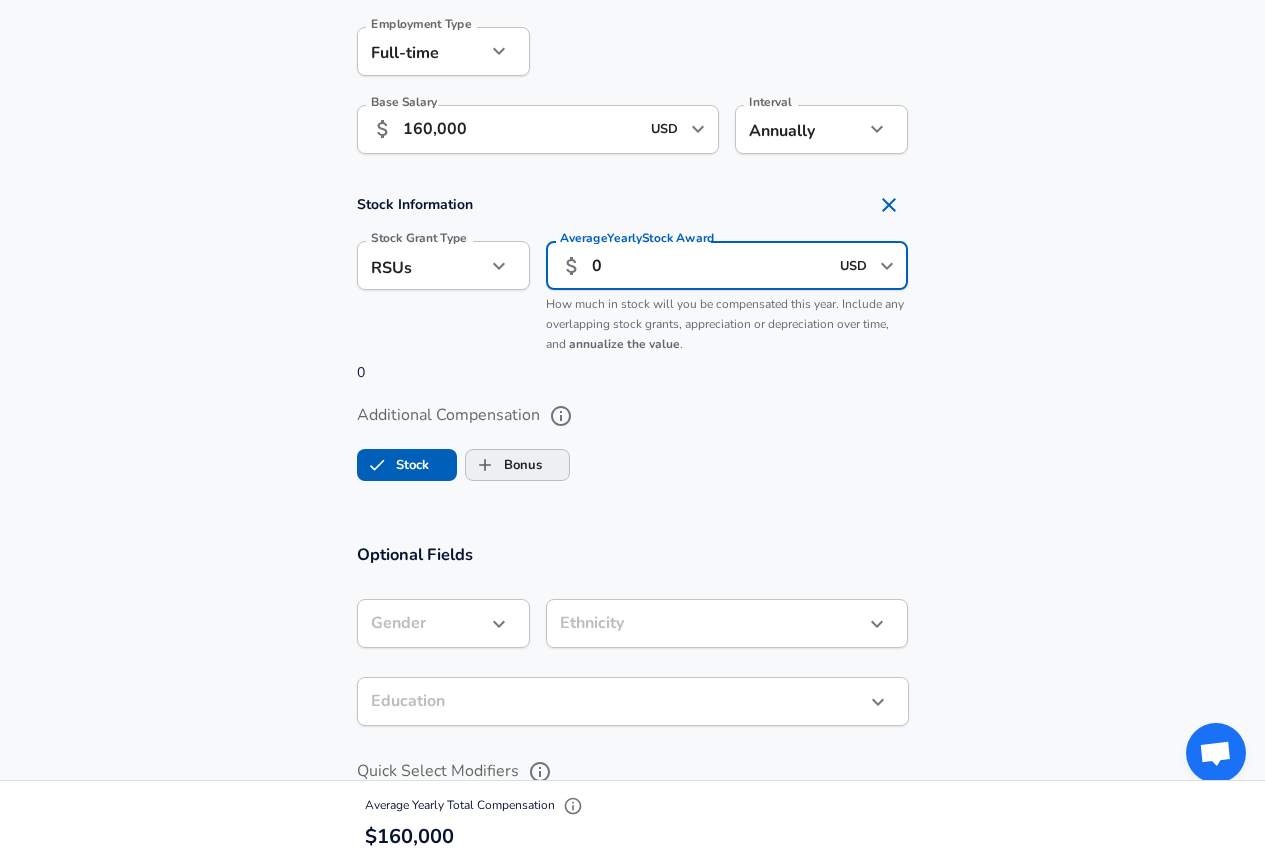 type on "0" 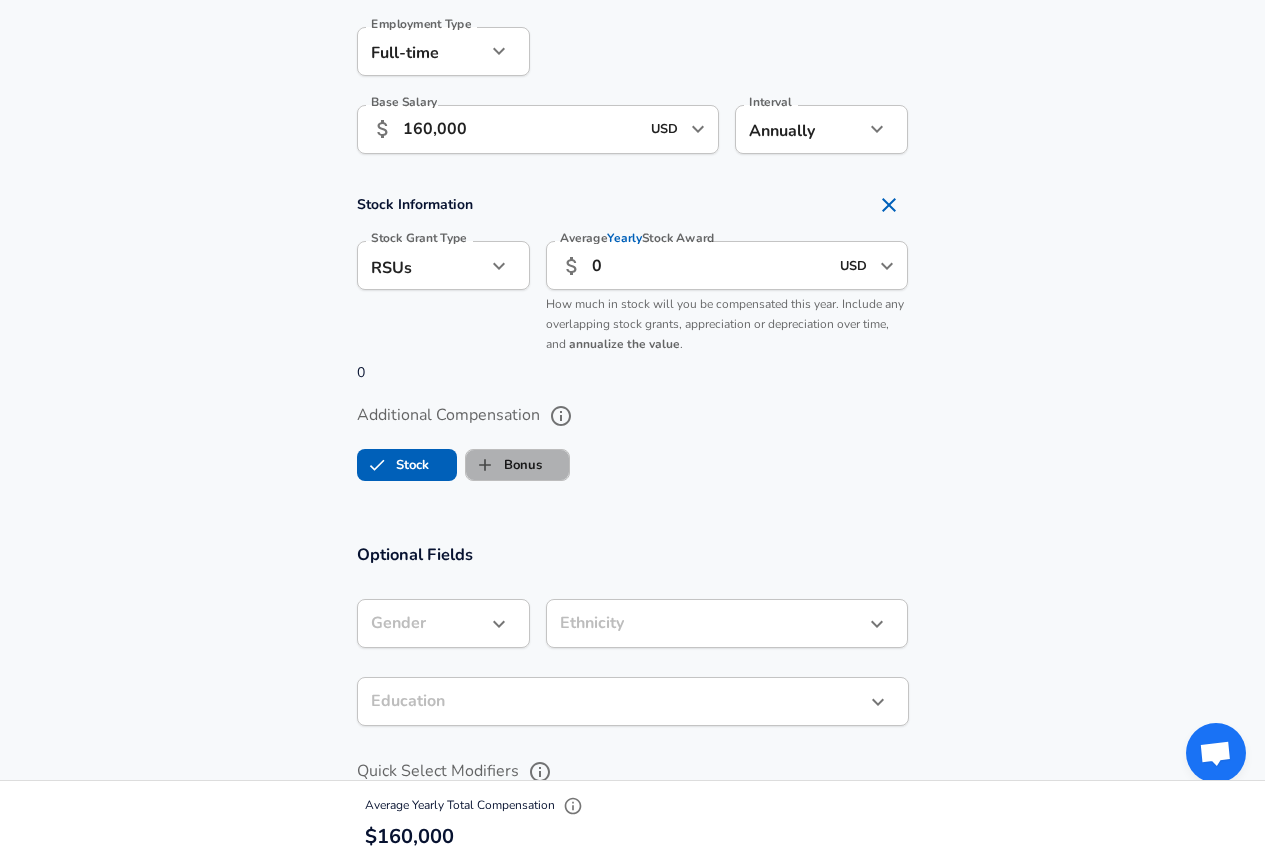 click on "Bonus" at bounding box center (504, 465) 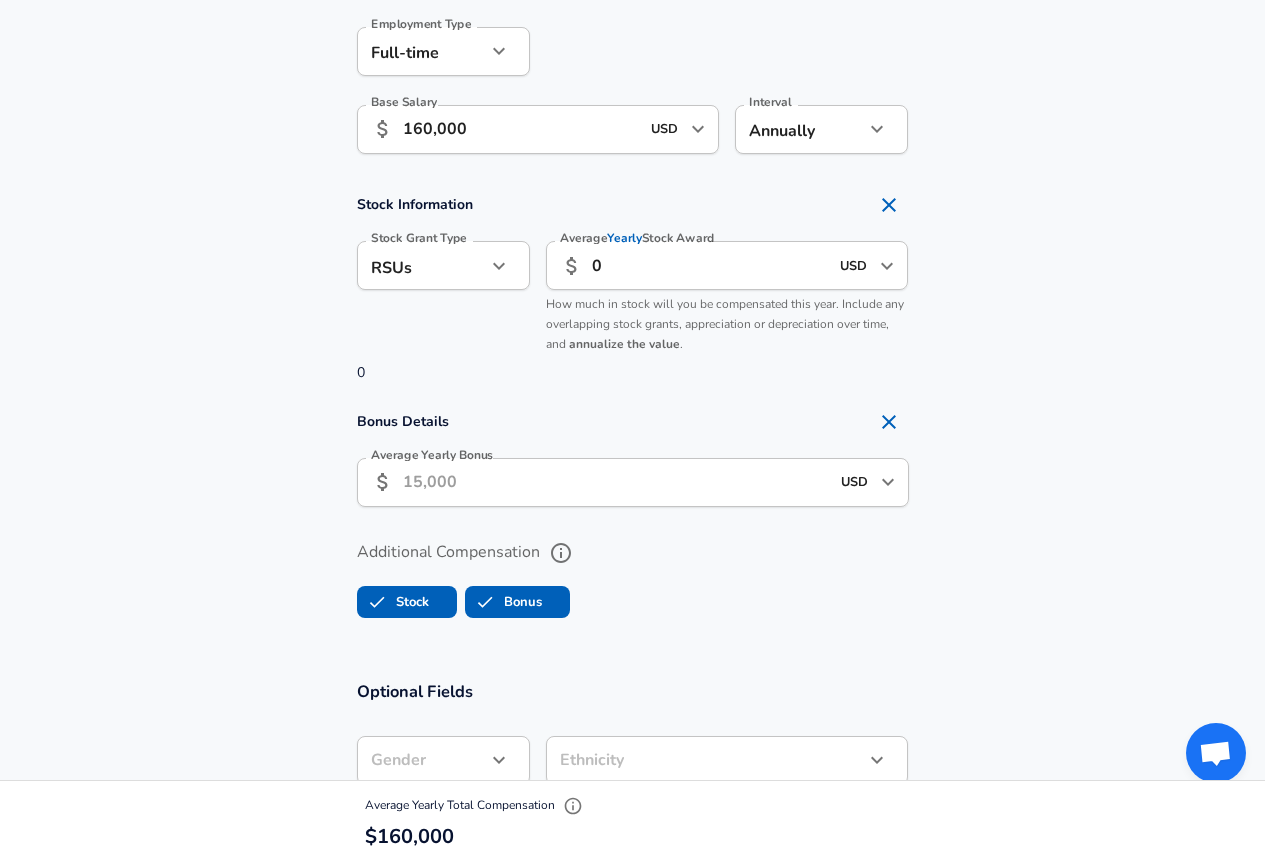 click on "Stock" at bounding box center [393, 602] 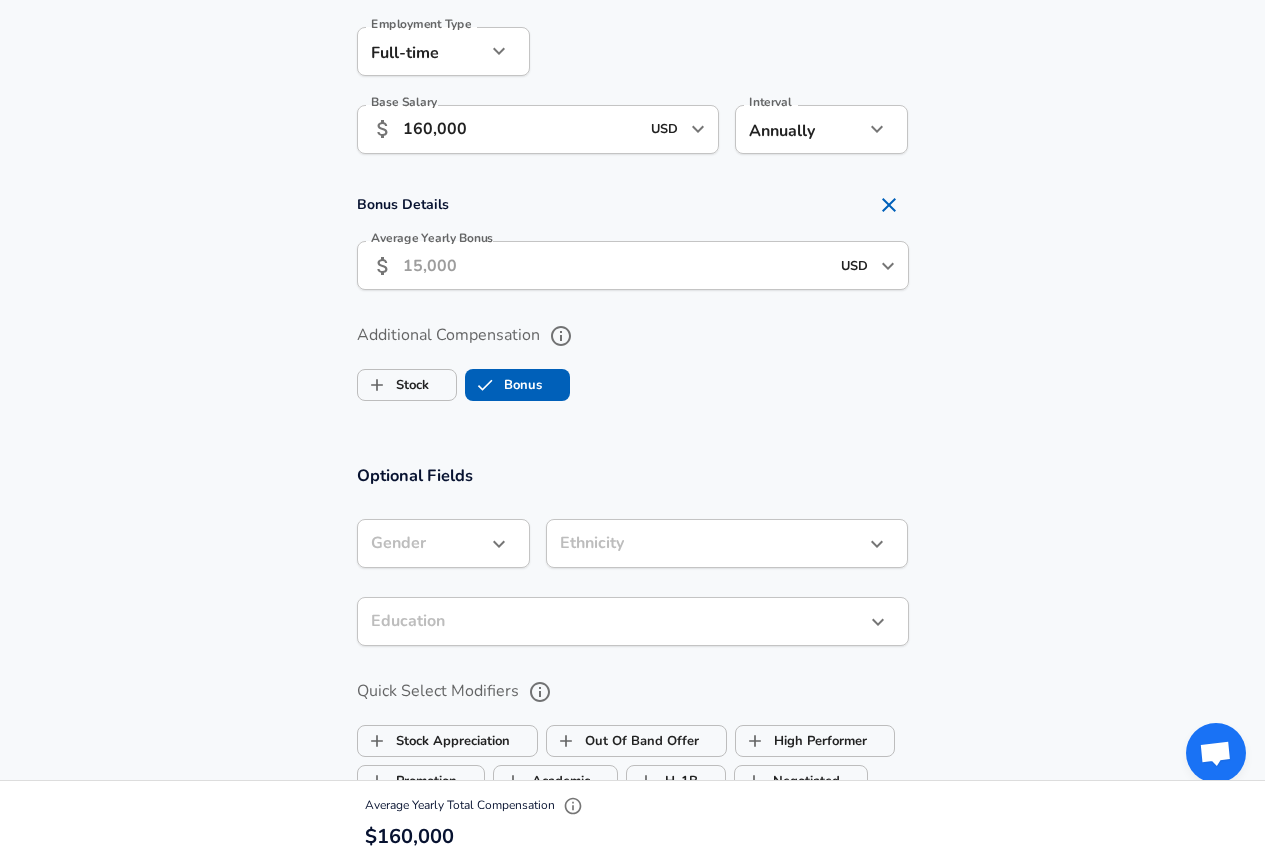 scroll, scrollTop: 1260, scrollLeft: 0, axis: vertical 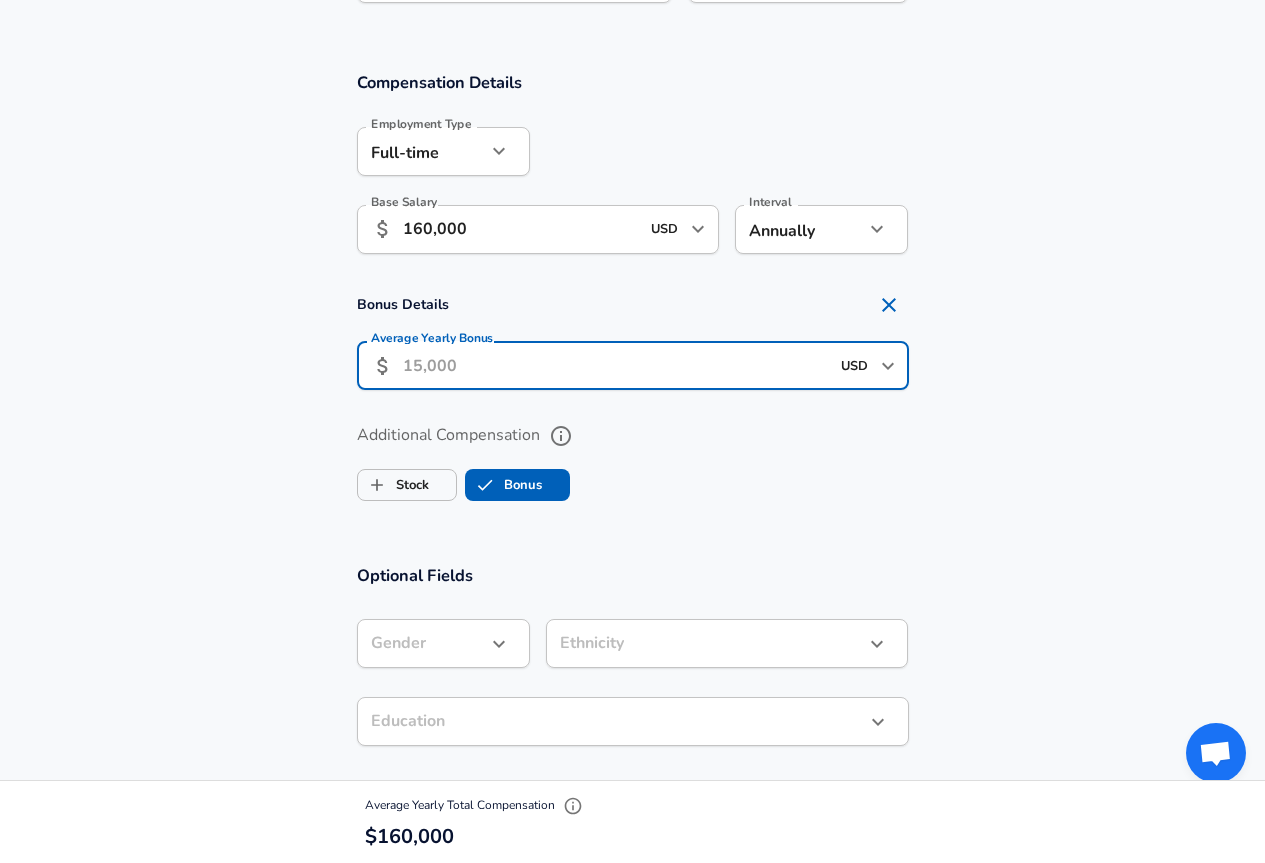 click on "Average Yearly Bonus" at bounding box center [616, 365] 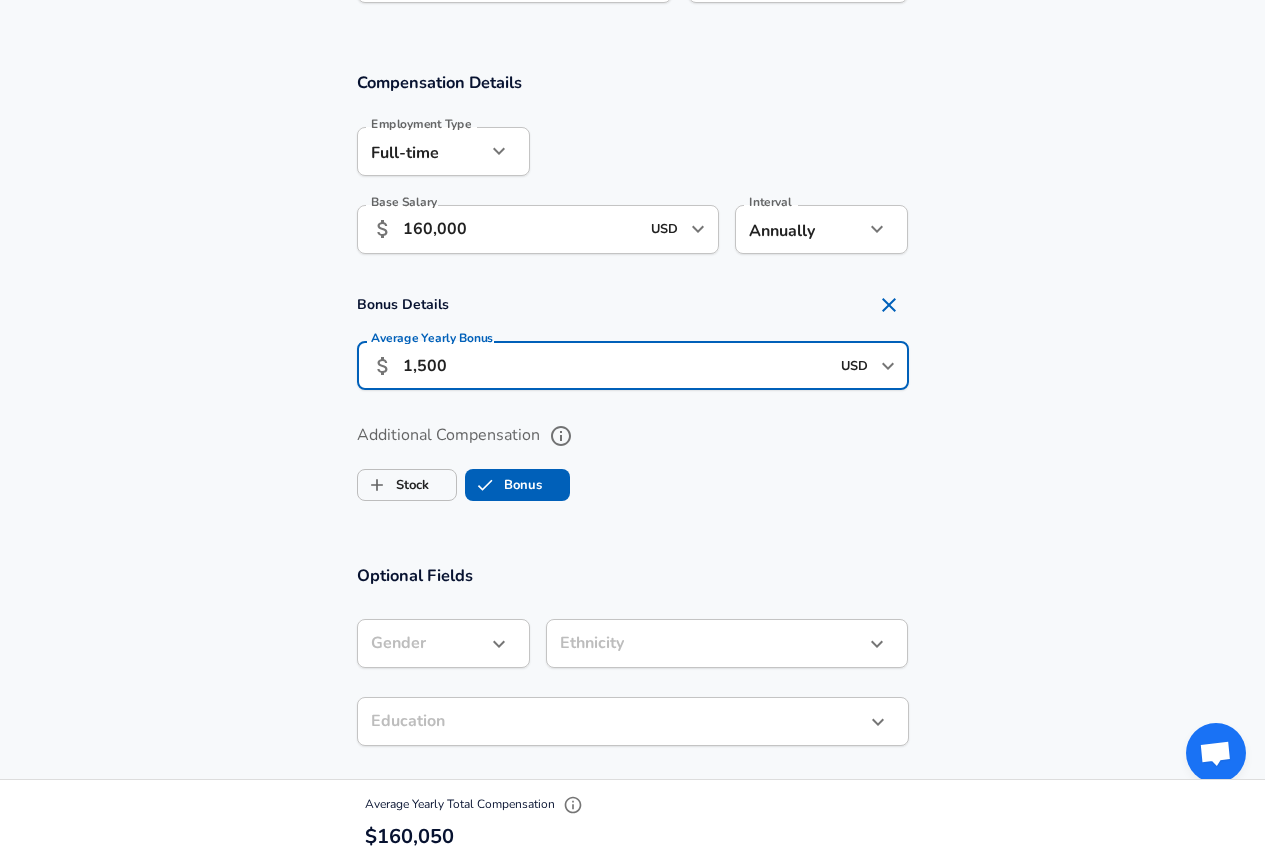 type on "1,500" 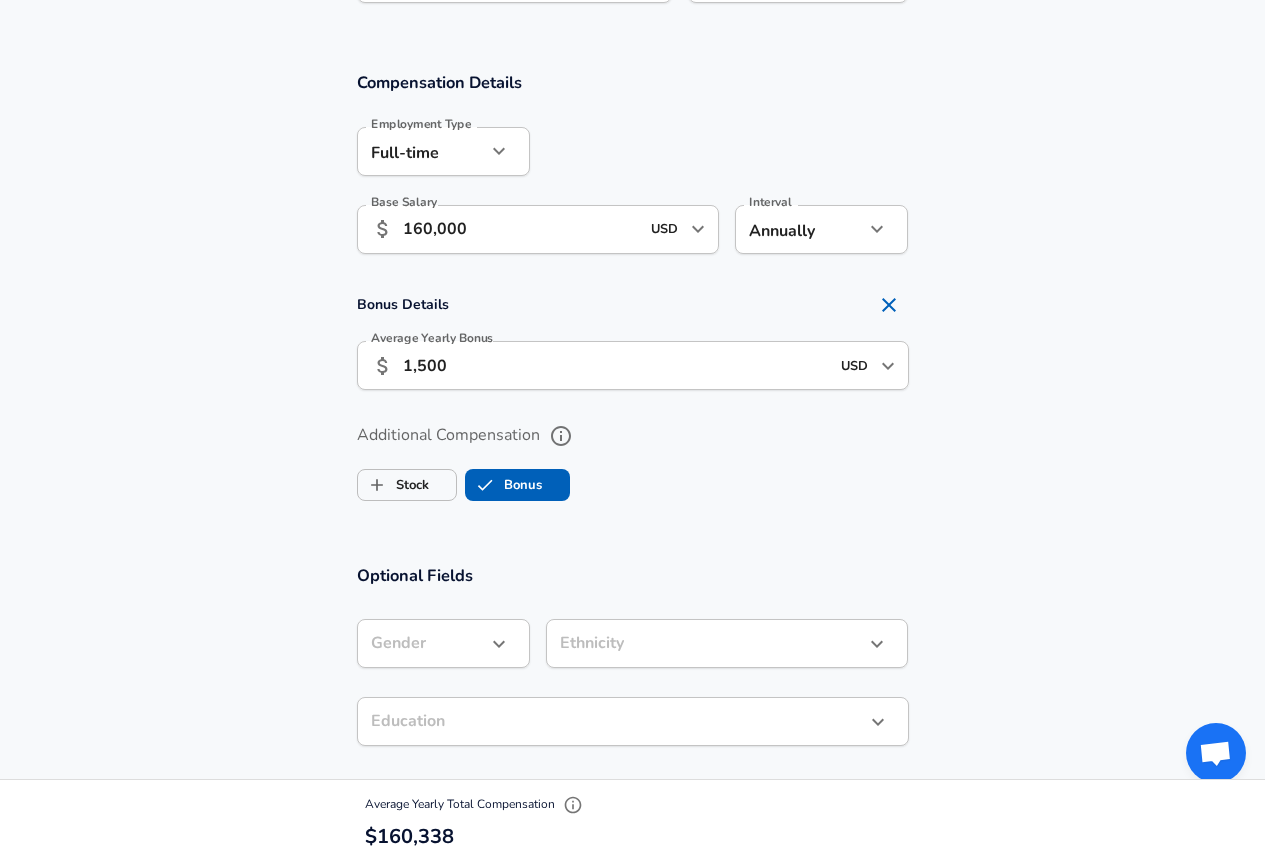 click on "Additional Compensation   Stock Bonus" at bounding box center (633, 456) 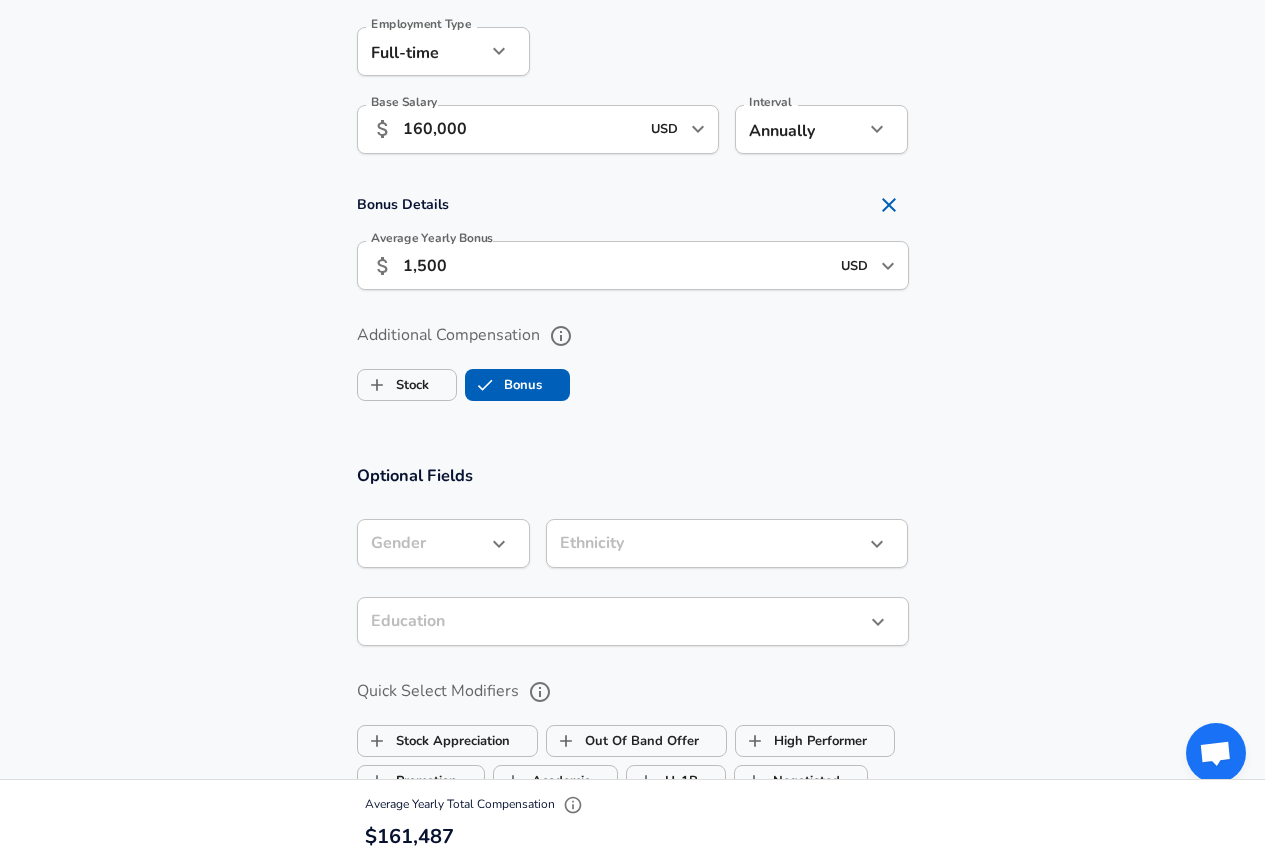 scroll, scrollTop: 1460, scrollLeft: 0, axis: vertical 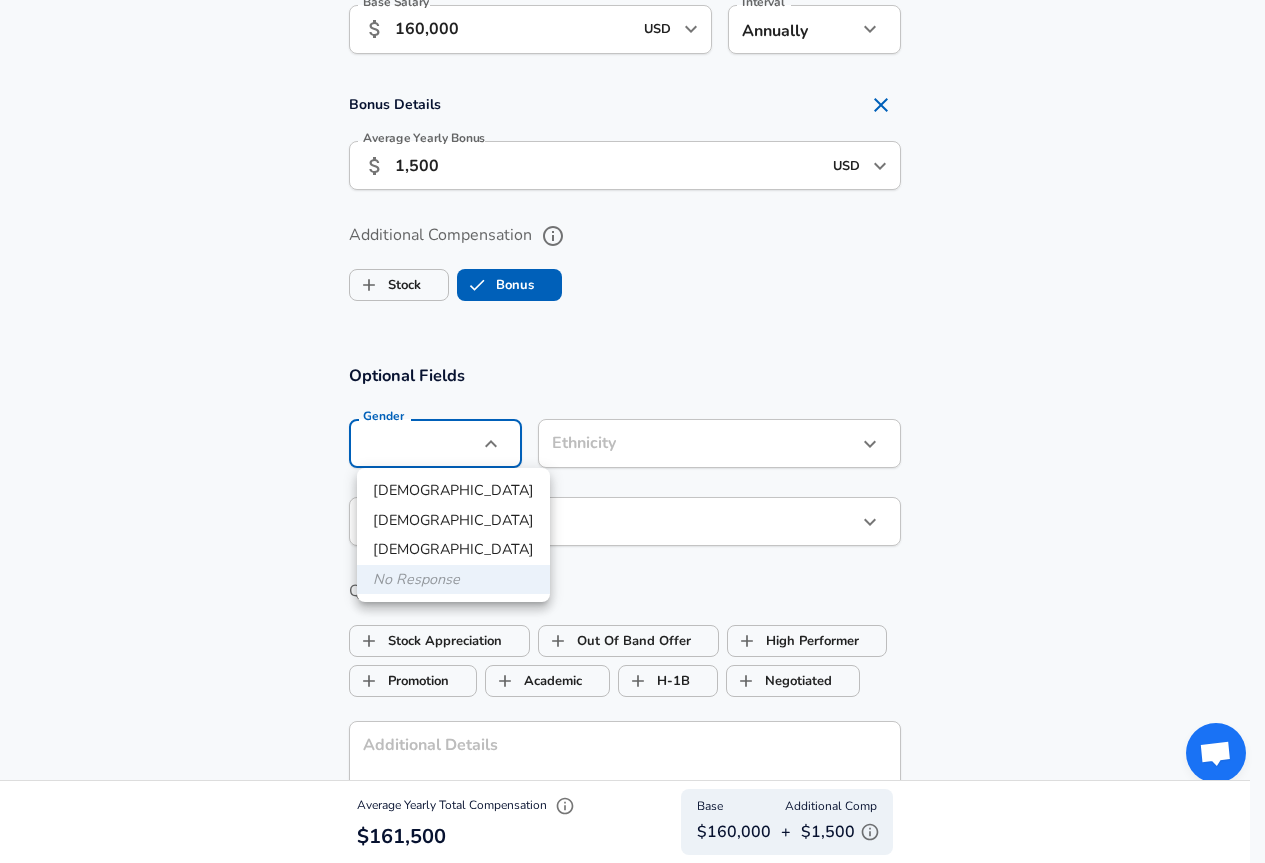 click on "Restart Add Your Salary Upload your offer letter   to verify your submission Enhance Privacy and Anonymity No Automatically hides specific fields until there are enough submissions to safely display the full details.   More Details Based on your submission and the data points that we have already collected, we will automatically hide and anonymize specific fields if there aren't enough data points to remain sufficiently anonymous. Company & Title Information   Enter the company you received your offer from Company Northrop Grumman Company   Select the title that closest resembles your official title. This should be similar to the title that was present on your offer letter. Title Software Engineer Title Job Family Software Engineer Job Family   Select a Specialization that best fits your role. If you can't find one, select 'Other' to enter a custom specialization Select Specialization ​ Select Specialization Specialization is required for this job family   Level [MEDICAL_DATA] / Principal Software Engineer Level Yes 3" at bounding box center (632, -1029) 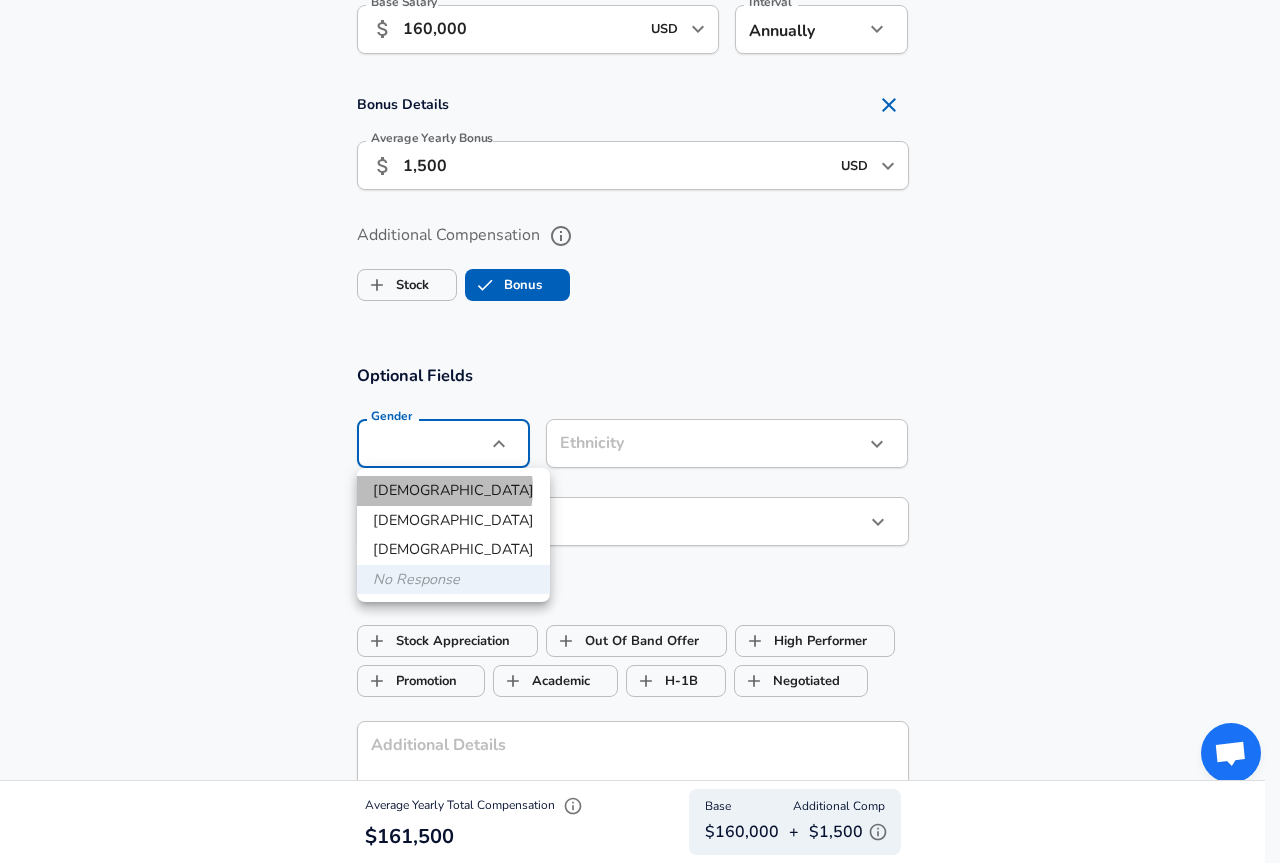 click on "[DEMOGRAPHIC_DATA]" at bounding box center [453, 491] 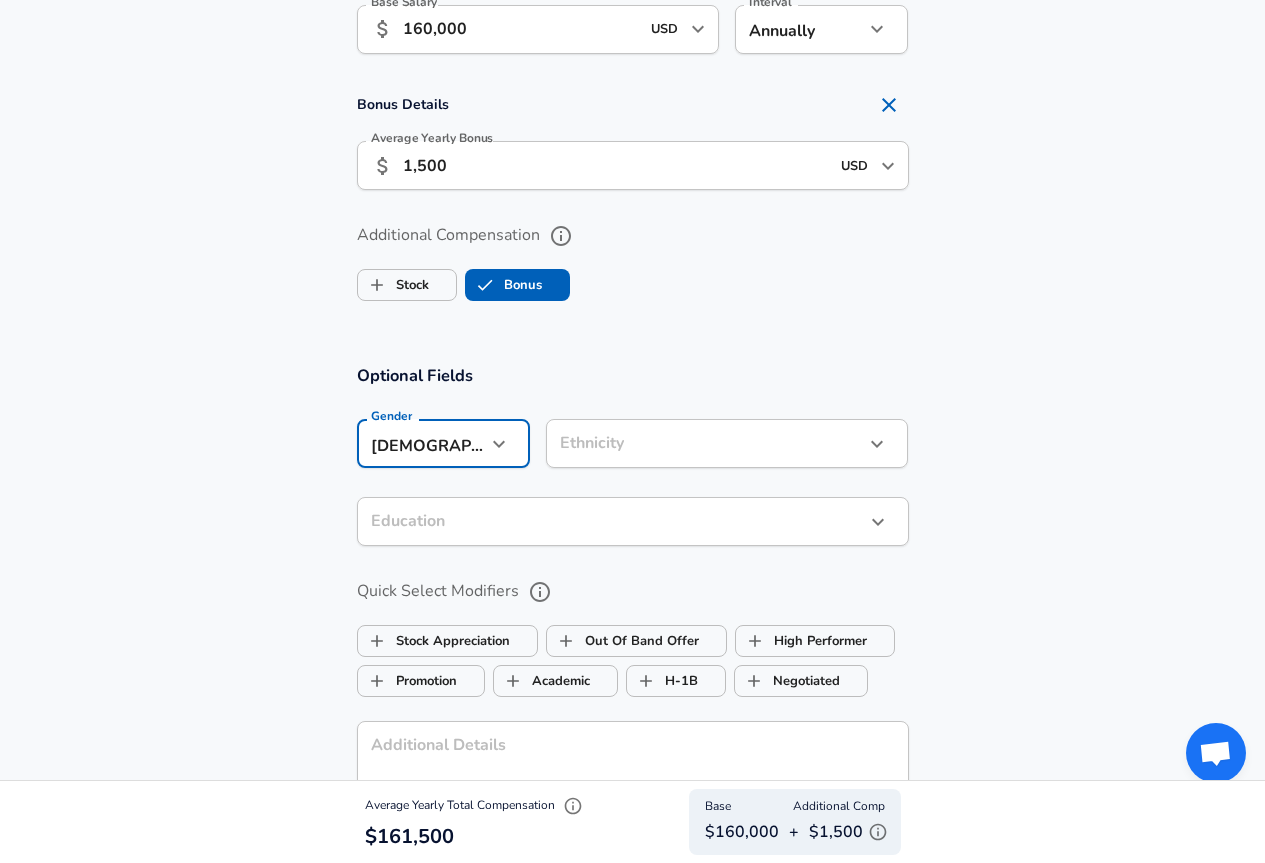 click on "Restart Add Your Salary Upload your offer letter   to verify your submission Enhance Privacy and Anonymity No Automatically hides specific fields until there are enough submissions to safely display the full details.   More Details Based on your submission and the data points that we have already collected, we will automatically hide and anonymize specific fields if there aren't enough data points to remain sufficiently anonymous. Company & Title Information   Enter the company you received your offer from Company Northrop Grumman Company   Select the title that closest resembles your official title. This should be similar to the title that was present on your offer letter. Title Software Engineer Title Job Family Software Engineer Job Family   Select a Specialization that best fits your role. If you can't find one, select 'Other' to enter a custom specialization Select Specialization ​ Select Specialization Specialization is required for this job family   Level [MEDICAL_DATA] / Principal Software Engineer Level Yes 3" at bounding box center (632, -1029) 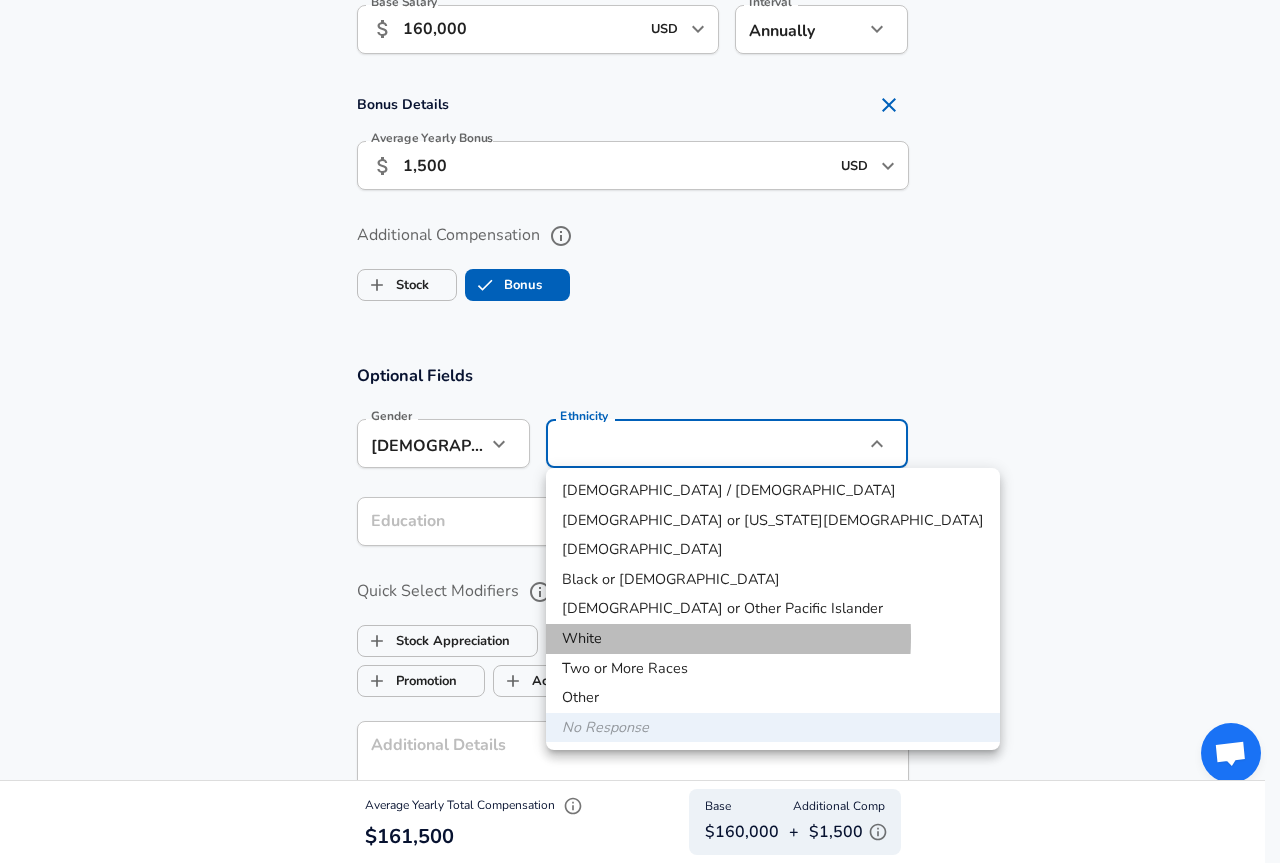 click on "White" at bounding box center [773, 639] 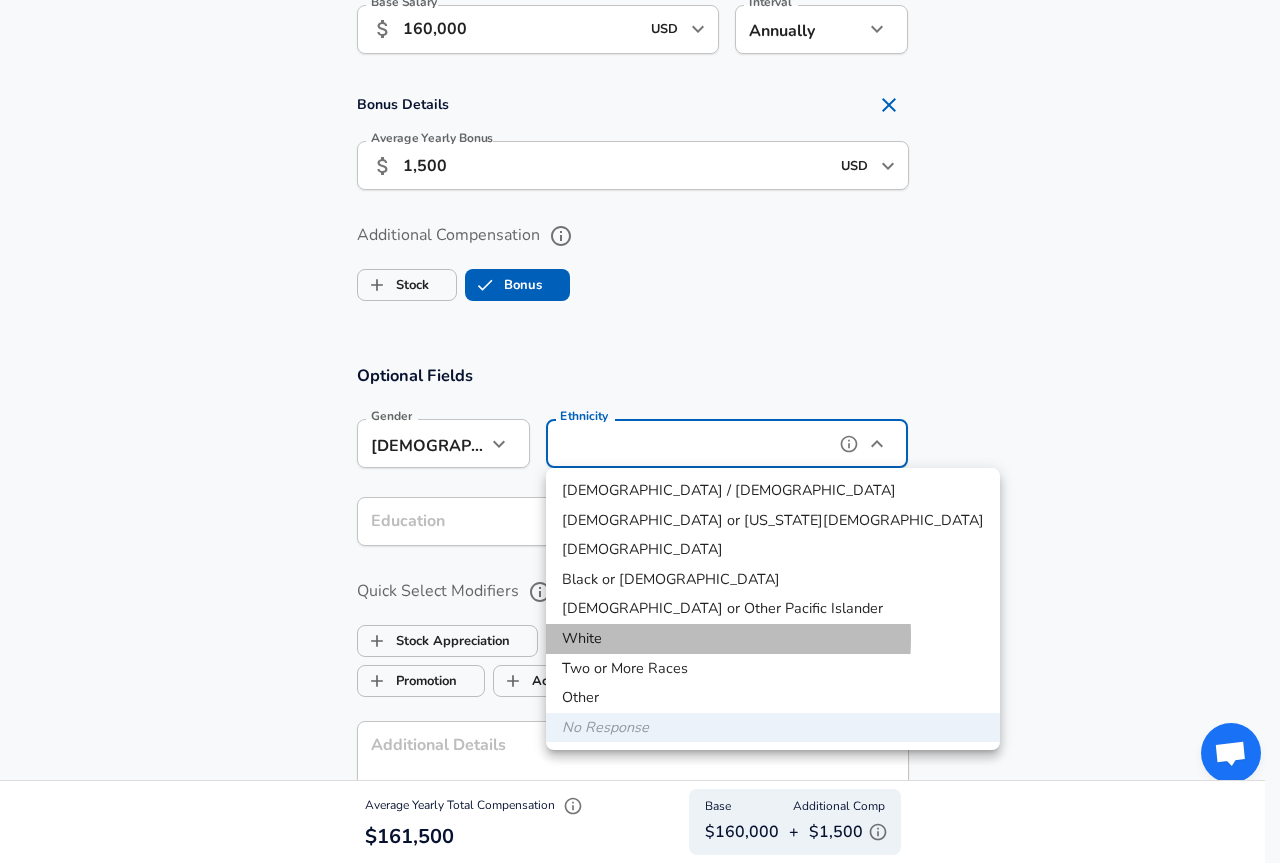 type on "White" 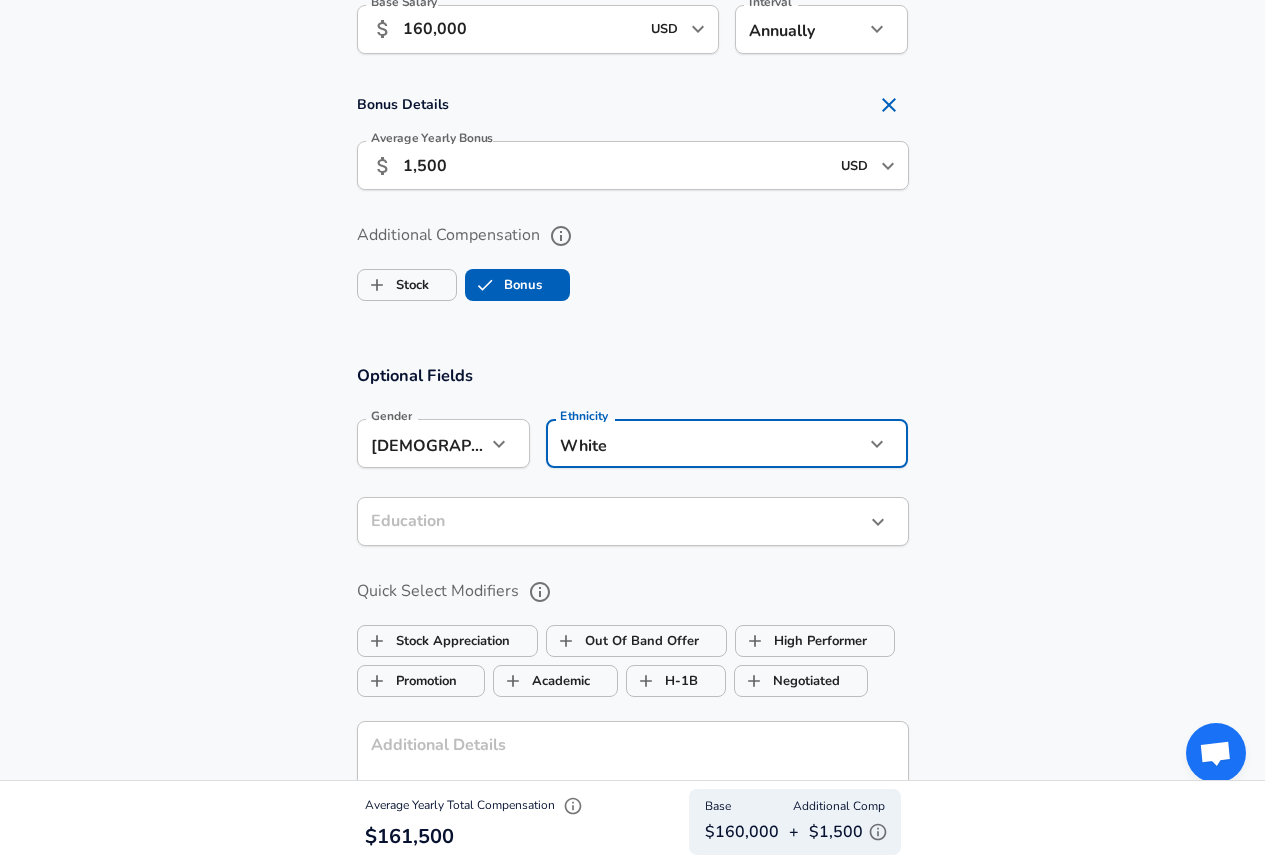 click on "Restart Add Your Salary Upload your offer letter   to verify your submission Enhance Privacy and Anonymity No Automatically hides specific fields until there are enough submissions to safely display the full details.   More Details Based on your submission and the data points that we have already collected, we will automatically hide and anonymize specific fields if there aren't enough data points to remain sufficiently anonymous. Company & Title Information   Enter the company you received your offer from Company Northrop Grumman Company   Select the title that closest resembles your official title. This should be similar to the title that was present on your offer letter. Title Software Engineer Title Job Family Software Engineer Job Family   Select a Specialization that best fits your role. If you can't find one, select 'Other' to enter a custom specialization Select Specialization ​ Select Specialization Specialization is required for this job family   Level [MEDICAL_DATA] / Principal Software Engineer Level Yes 3" at bounding box center [632, -1029] 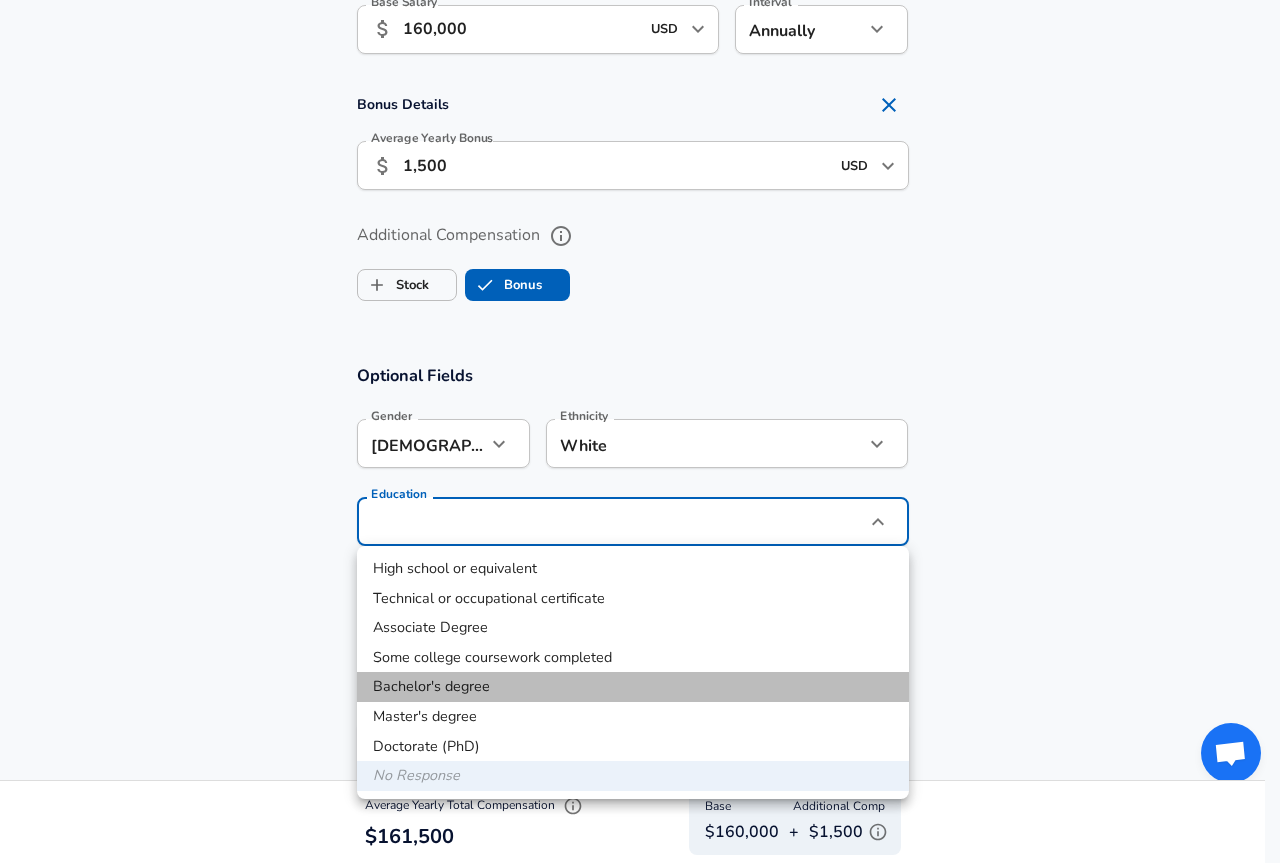 click on "Bachelor's degree" at bounding box center [633, 687] 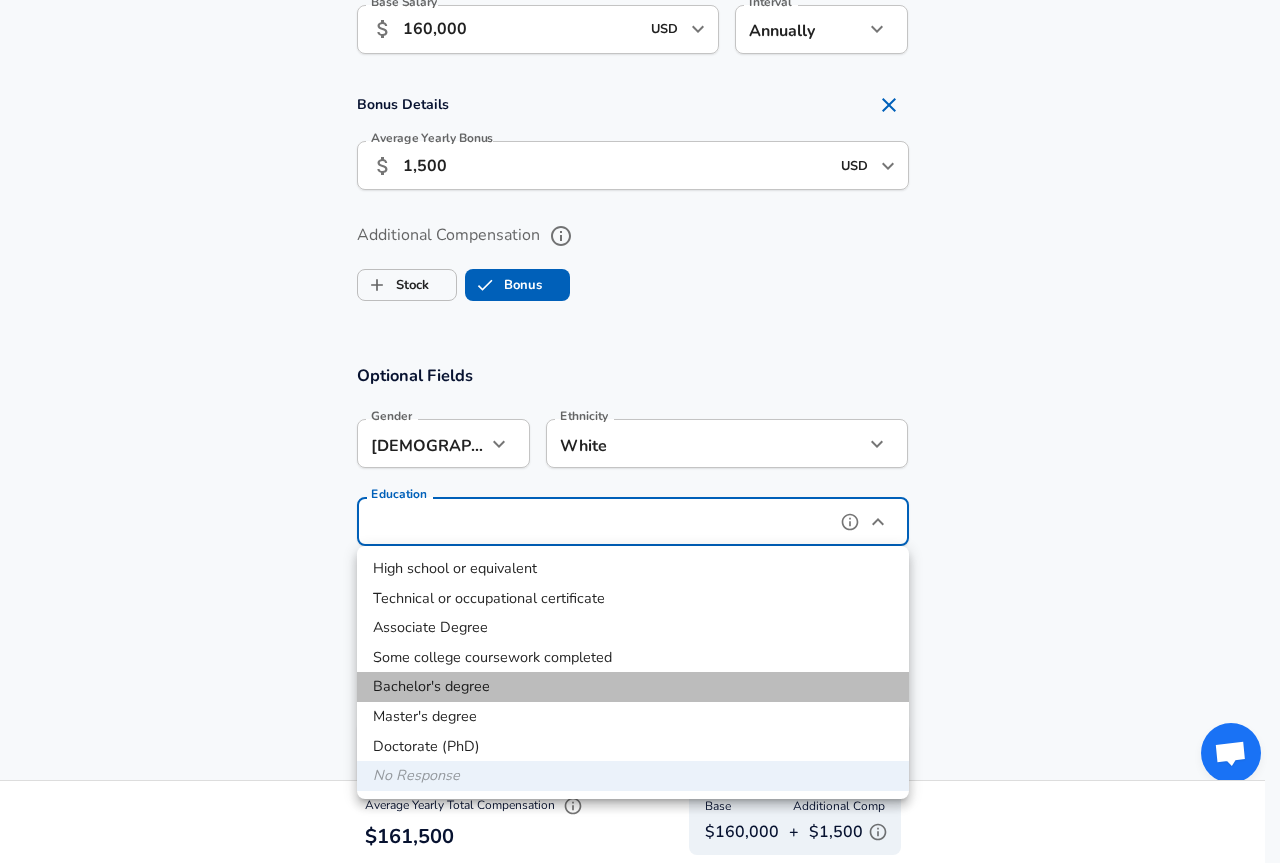 type on "Bachelors degree" 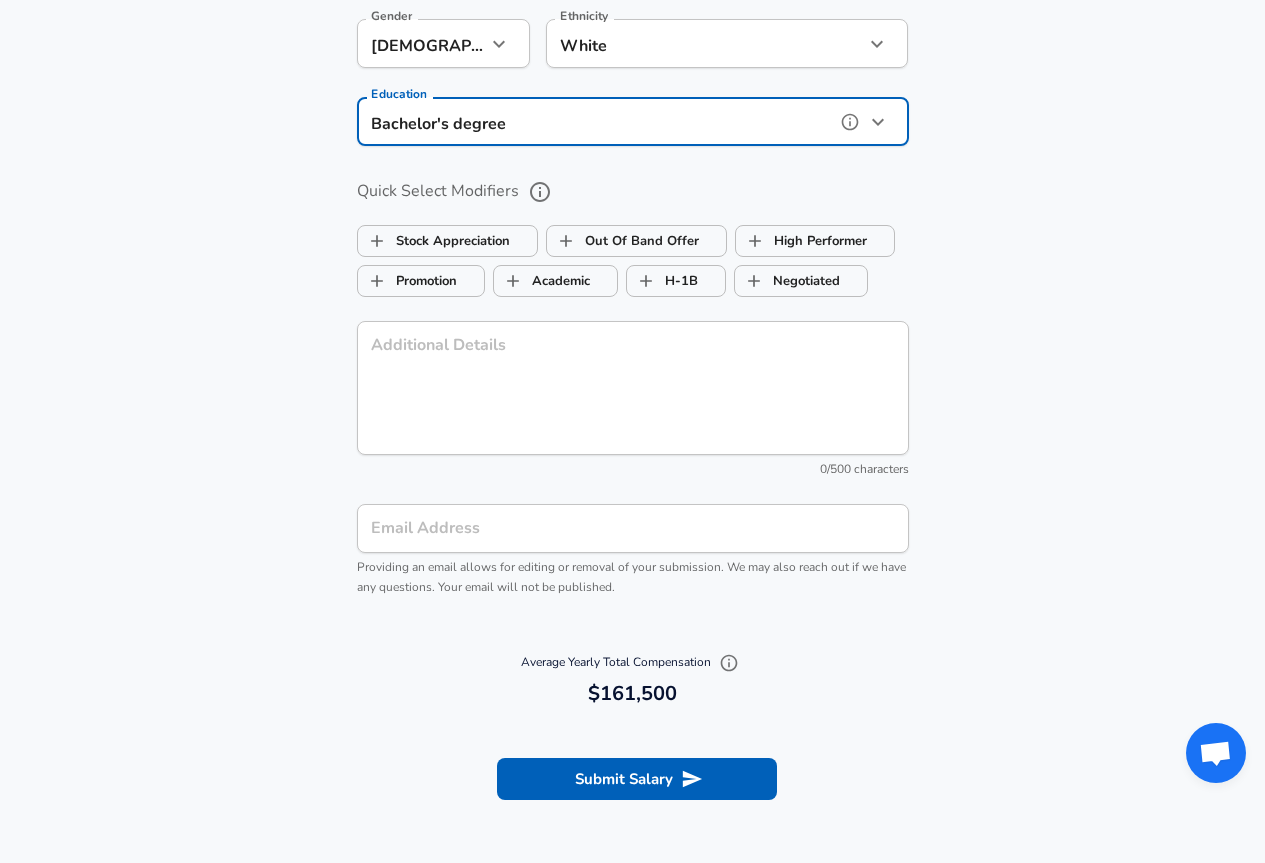 scroll, scrollTop: 1760, scrollLeft: 0, axis: vertical 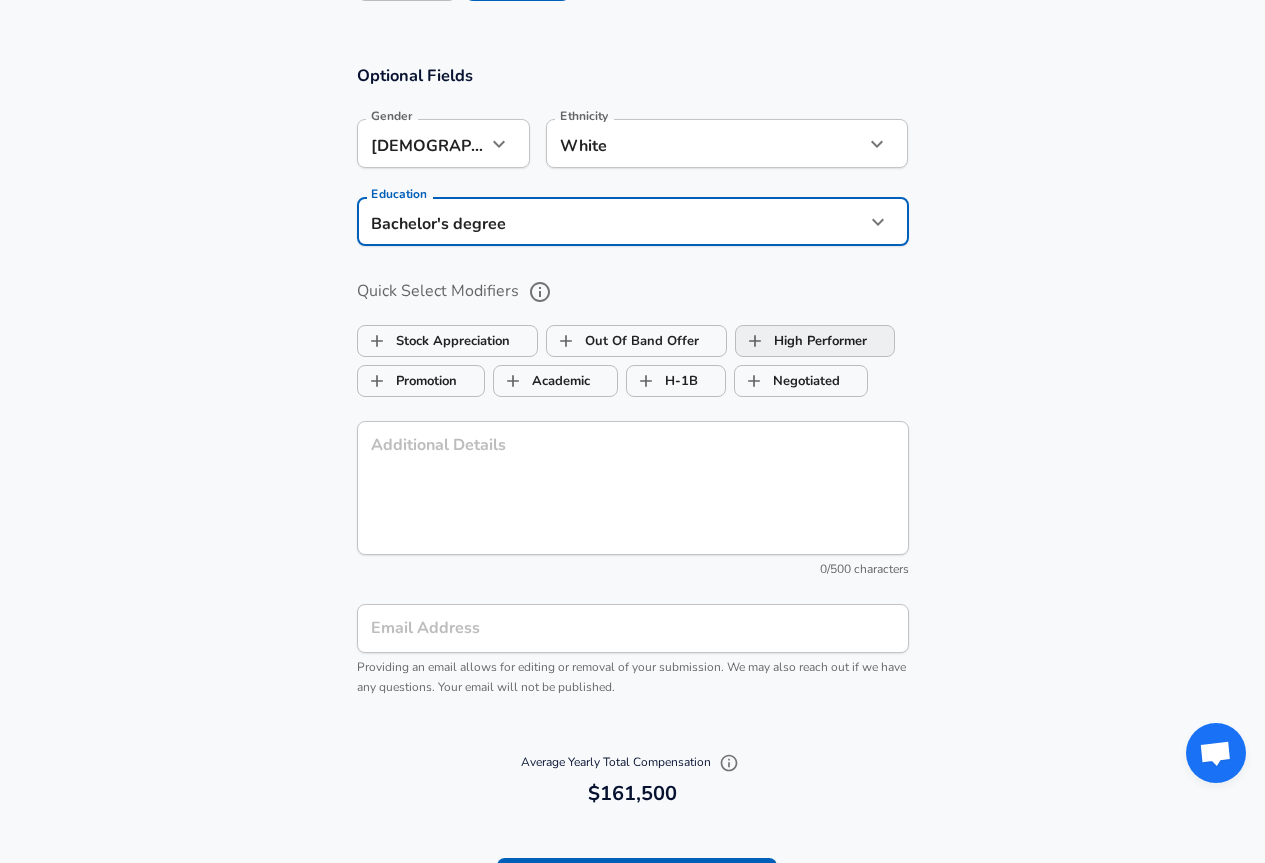 click on "High Performer" at bounding box center (801, 341) 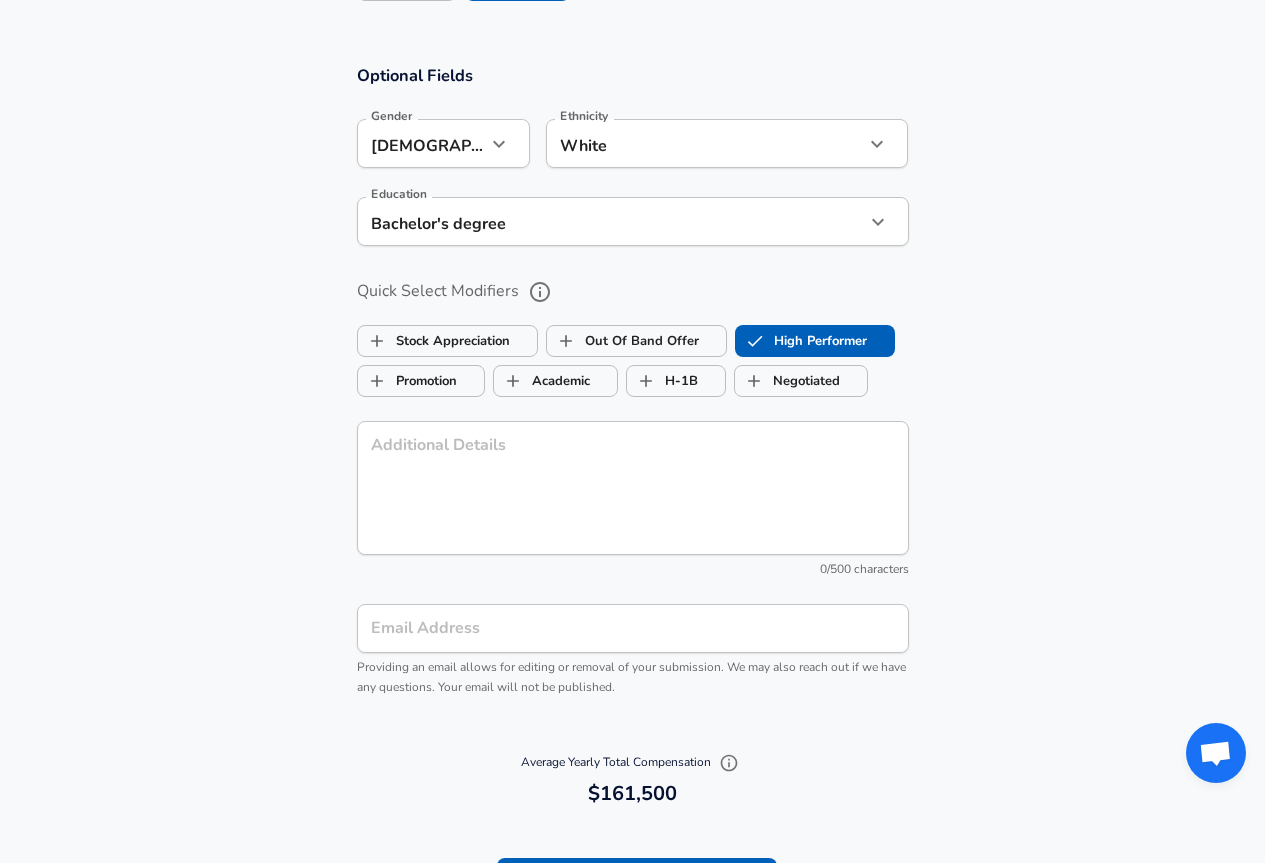 click on "Optional Fields Gender [DEMOGRAPHIC_DATA] [DEMOGRAPHIC_DATA] Gender Ethnicity White White Ethnicity Education Bachelor's degree Bachelors degree Education Quick Select Modifiers   Stock Appreciation Out Of Band Offer High Performer Promotion Academic H-1B Negotiated Additional Details x Additional Details 0 /500 characters Email Address Email Address   Providing an email allows for editing or removal of your submission. We may also reach out if we have any questions. Your email will not be published." at bounding box center [632, 389] 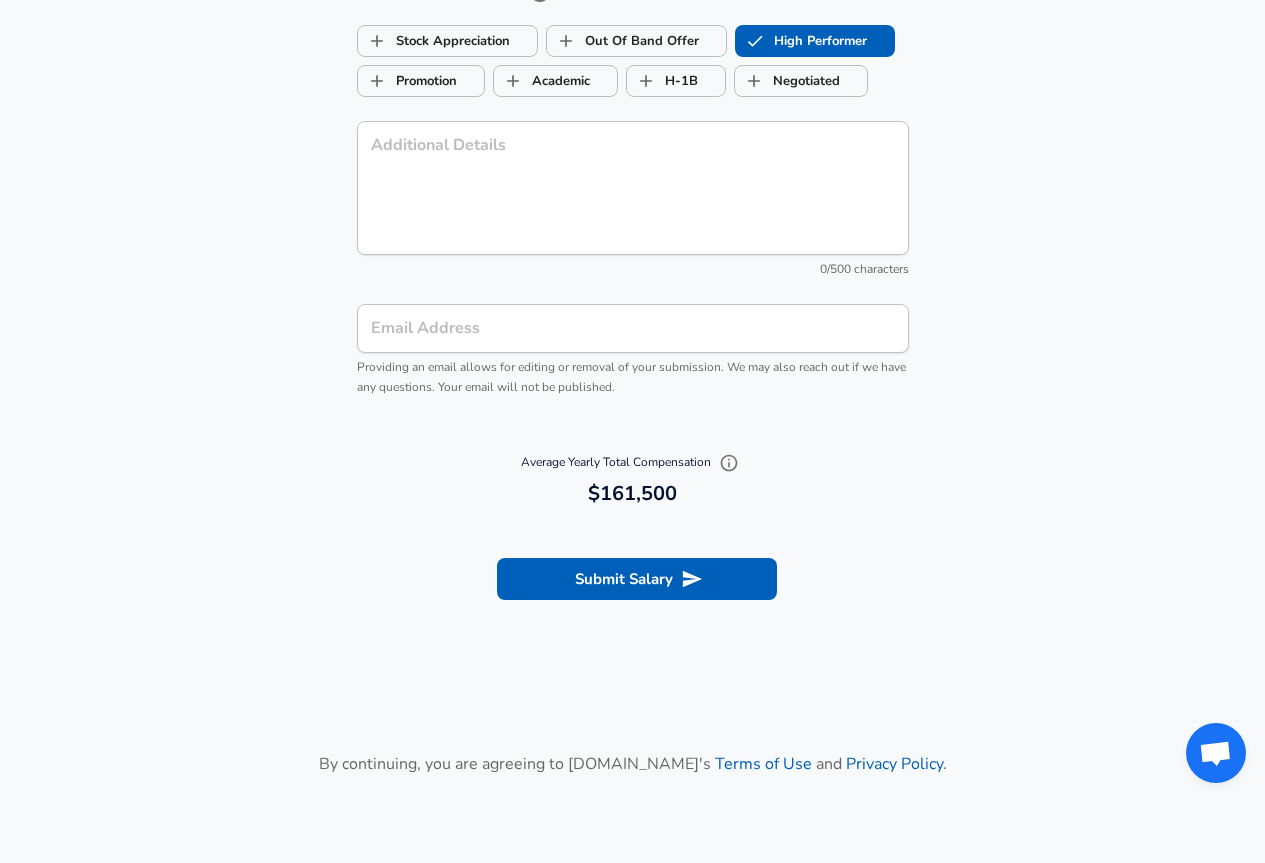scroll, scrollTop: 2242, scrollLeft: 0, axis: vertical 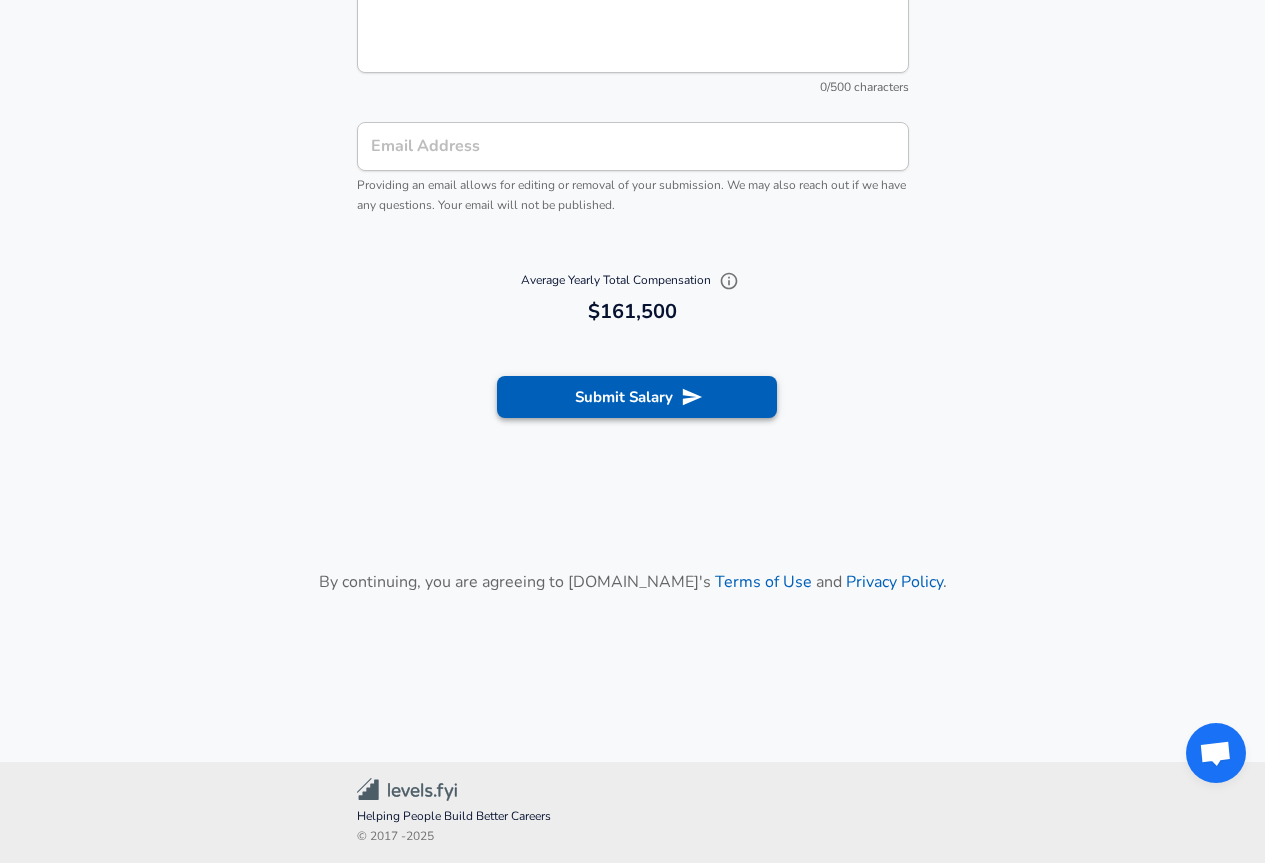 click on "Submit Salary" at bounding box center [637, 397] 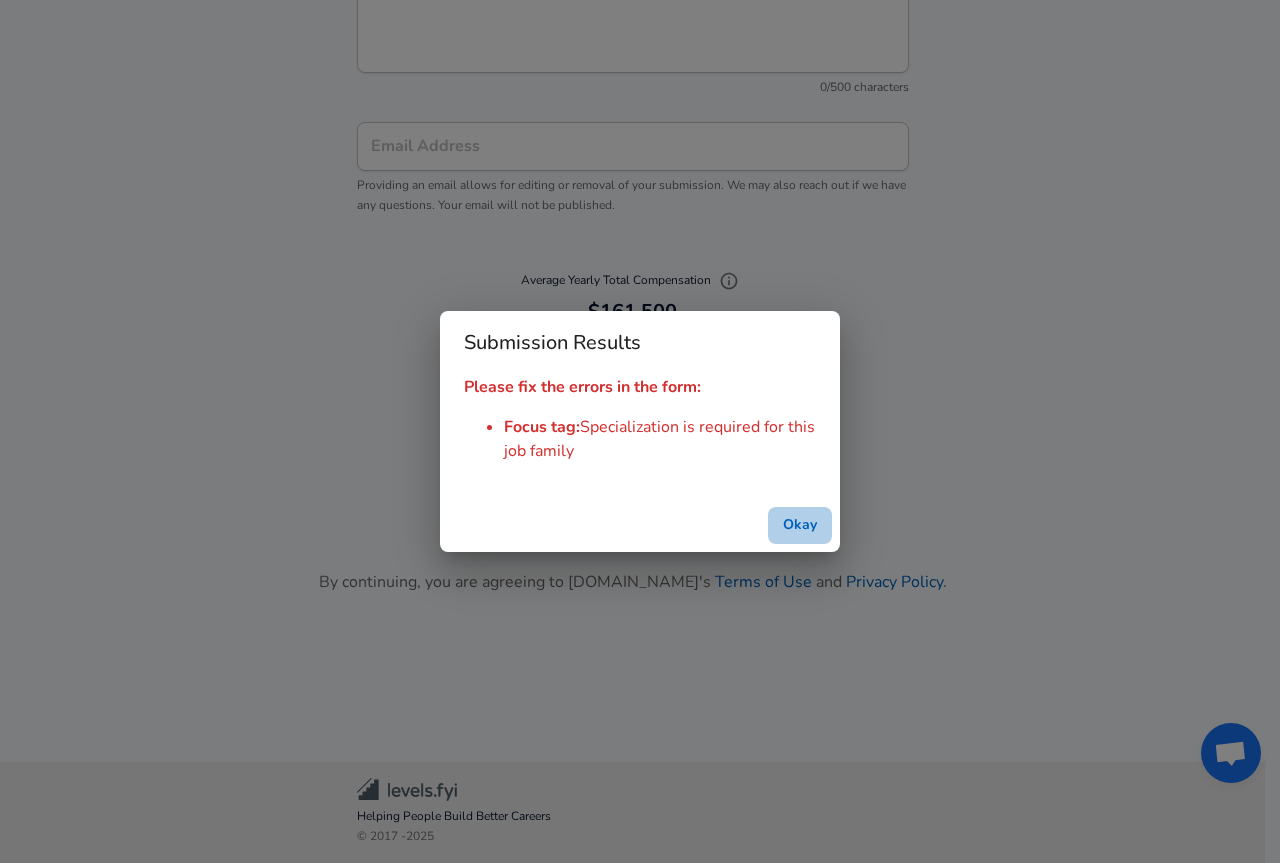 click on "Okay" at bounding box center [800, 525] 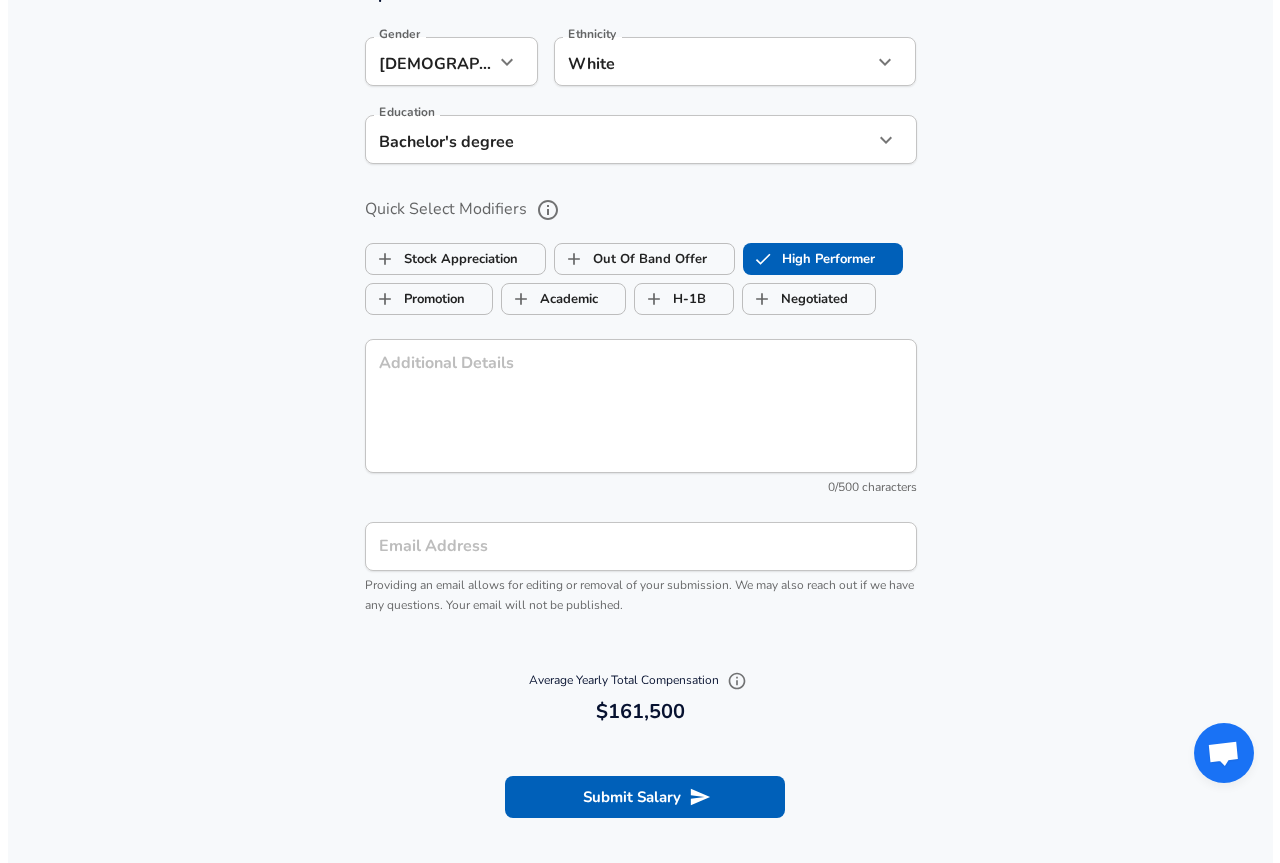 scroll, scrollTop: 1942, scrollLeft: 0, axis: vertical 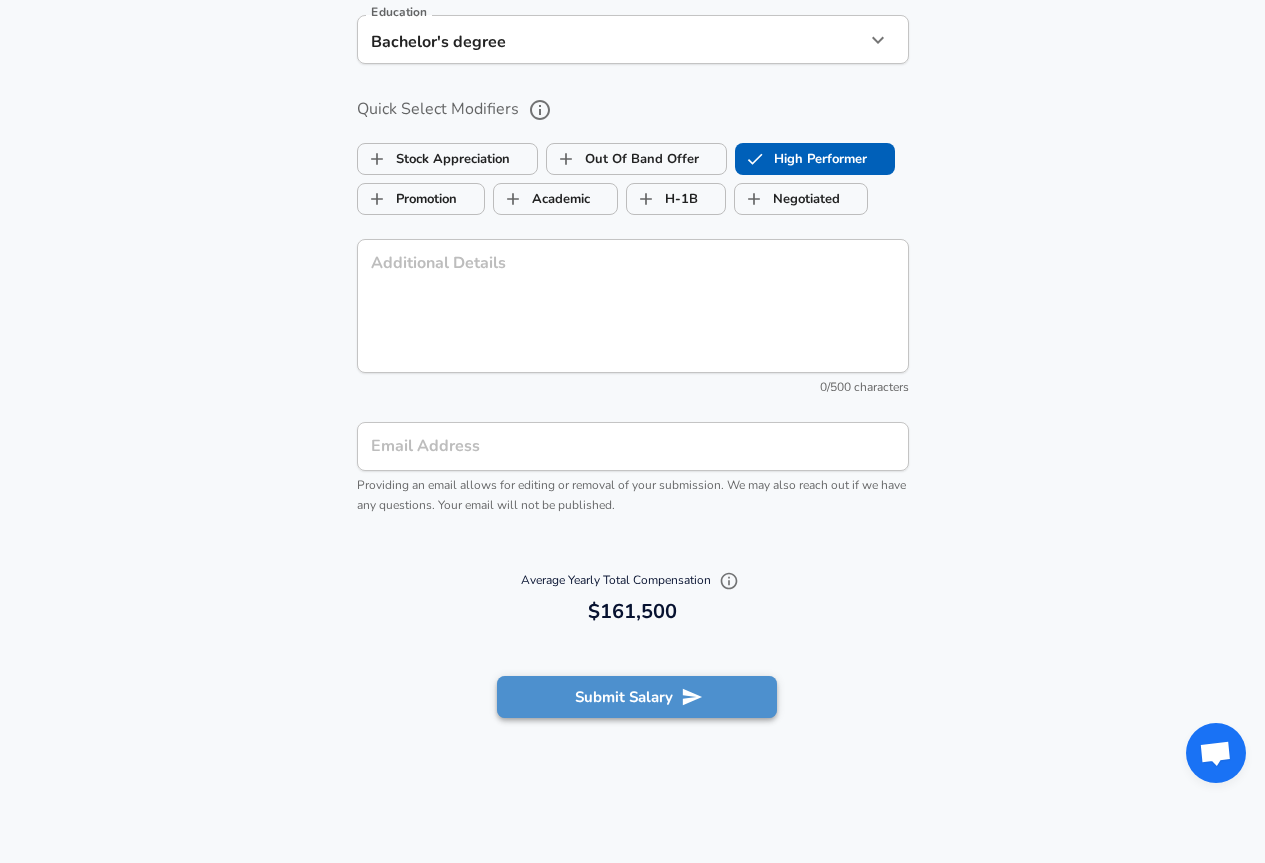 click 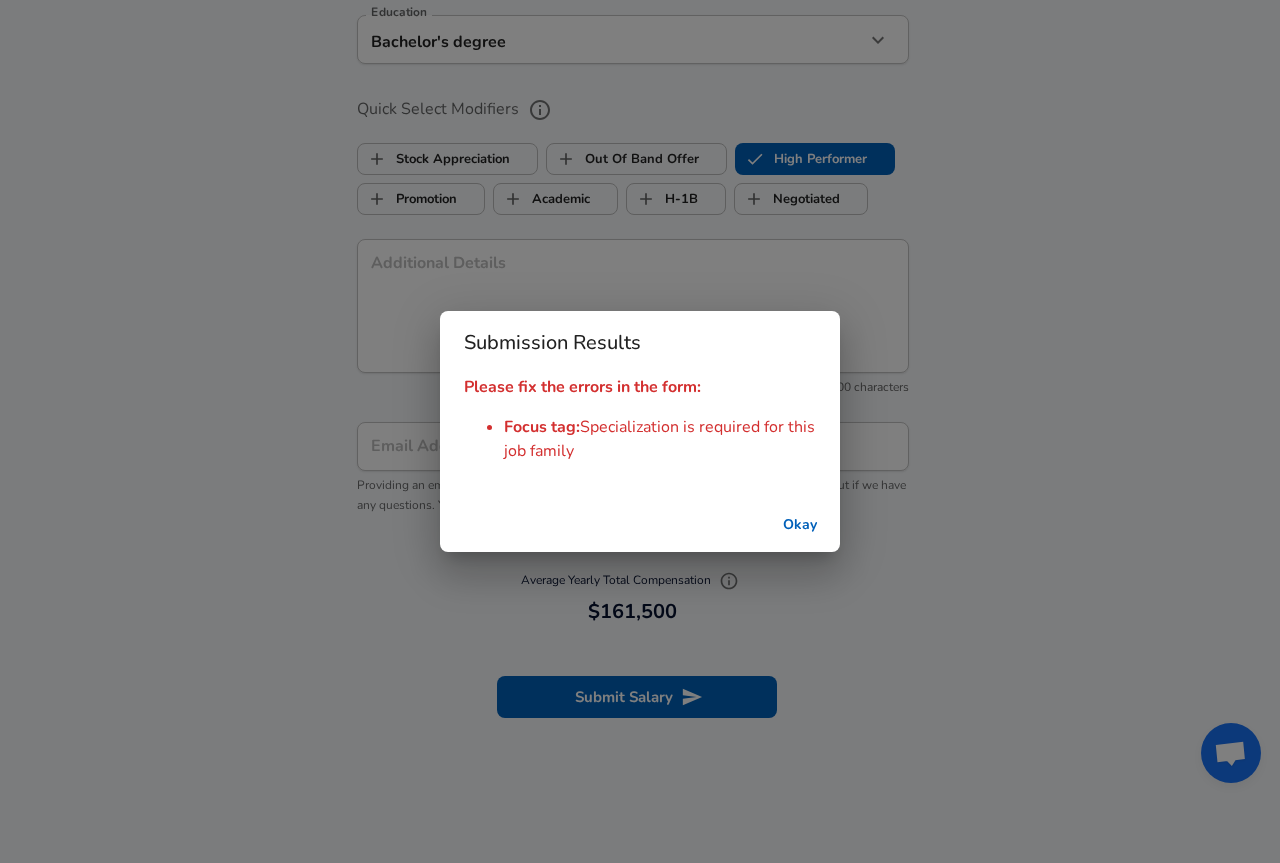 click on "Okay" at bounding box center (800, 525) 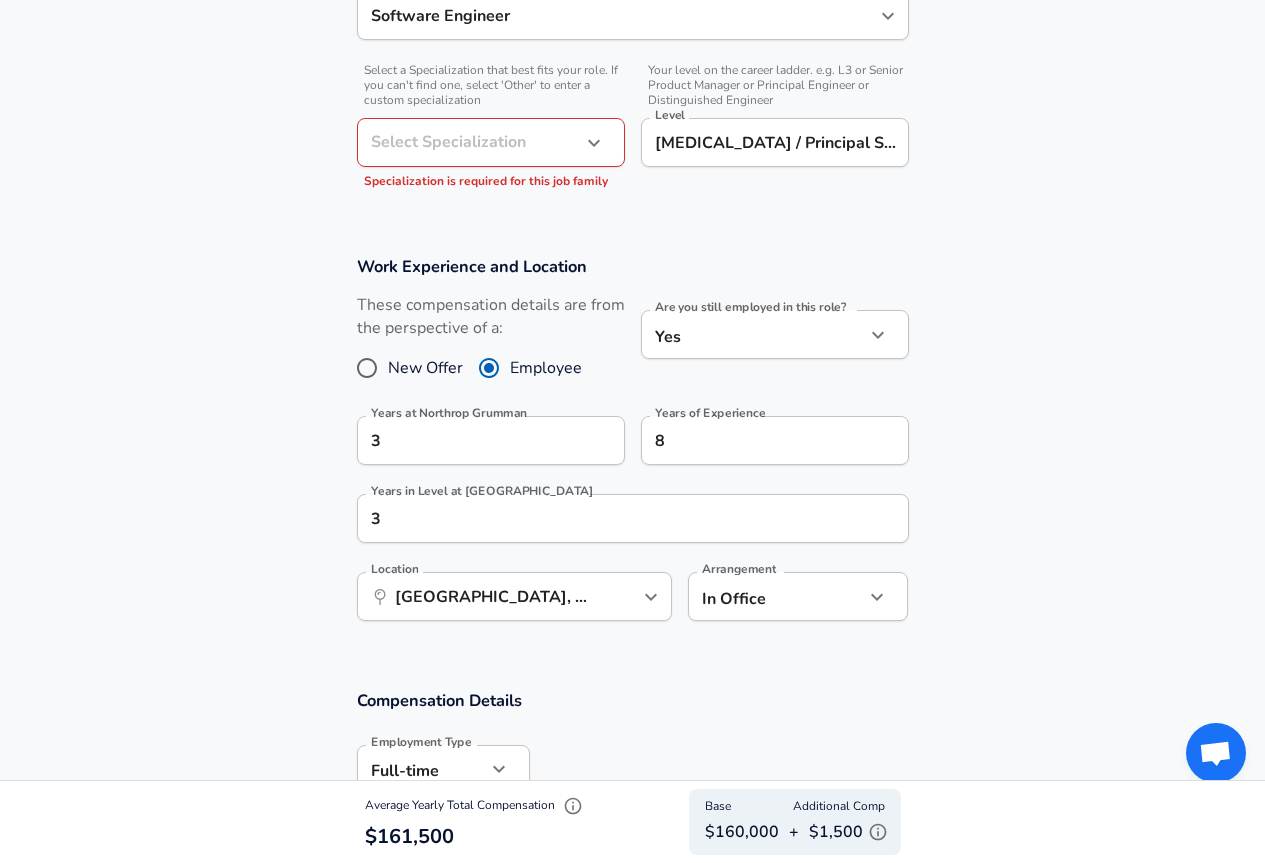 scroll, scrollTop: 442, scrollLeft: 0, axis: vertical 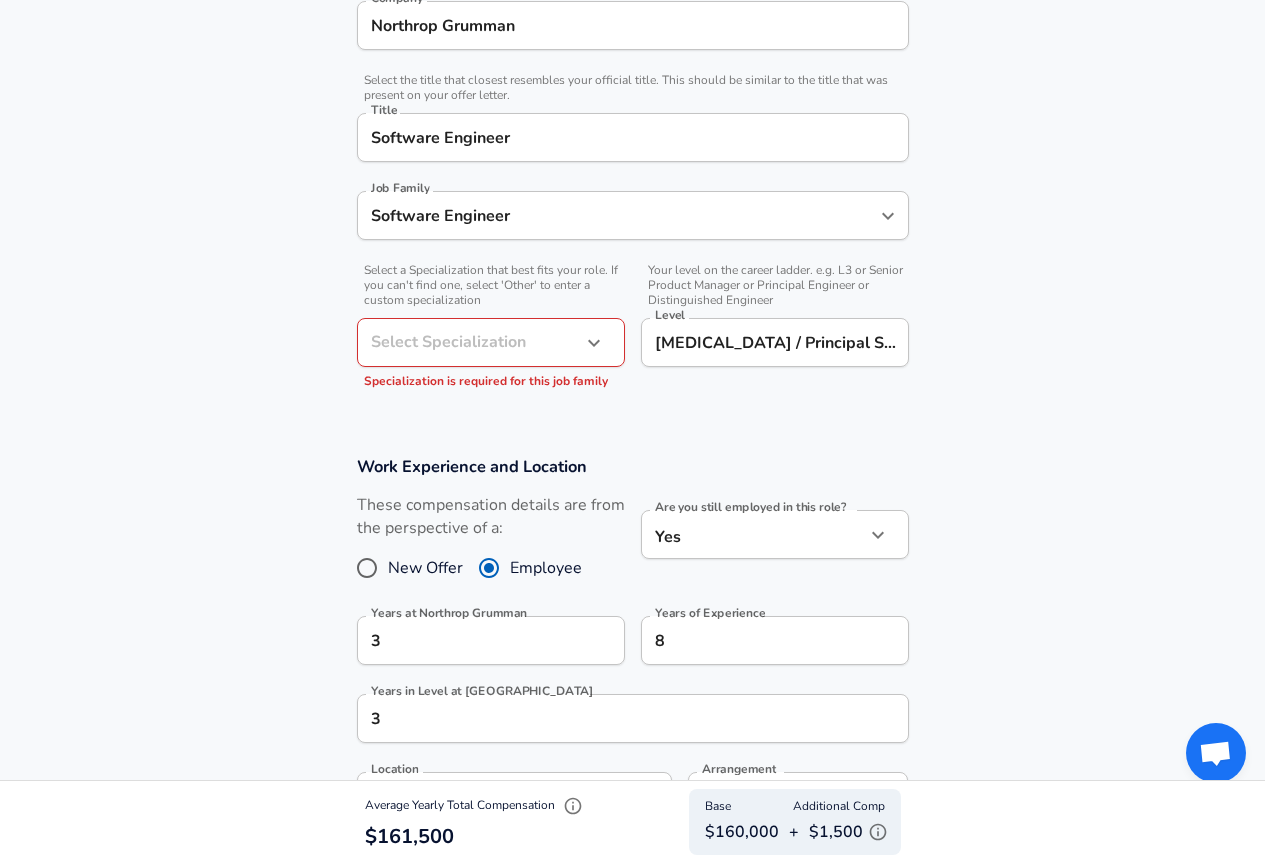 click on "Restart Add Your Salary Upload your offer letter   to verify your submission Enhance Privacy and Anonymity No Automatically hides specific fields until there are enough submissions to safely display the full details.   More Details Based on your submission and the data points that we have already collected, we will automatically hide and anonymize specific fields if there aren't enough data points to remain sufficiently anonymous. Company & Title Information   Enter the company you received your offer from Company Northrop Grumman Company   Select the title that closest resembles your official title. This should be similar to the title that was present on your offer letter. Title Software Engineer Title Job Family Software Engineer Job Family   Select a Specialization that best fits your role. If you can't find one, select 'Other' to enter a custom specialization Select Specialization ​ Select Specialization Specialization is required for this job family   Level [MEDICAL_DATA] / Principal Software Engineer Level Yes 3" at bounding box center (632, -11) 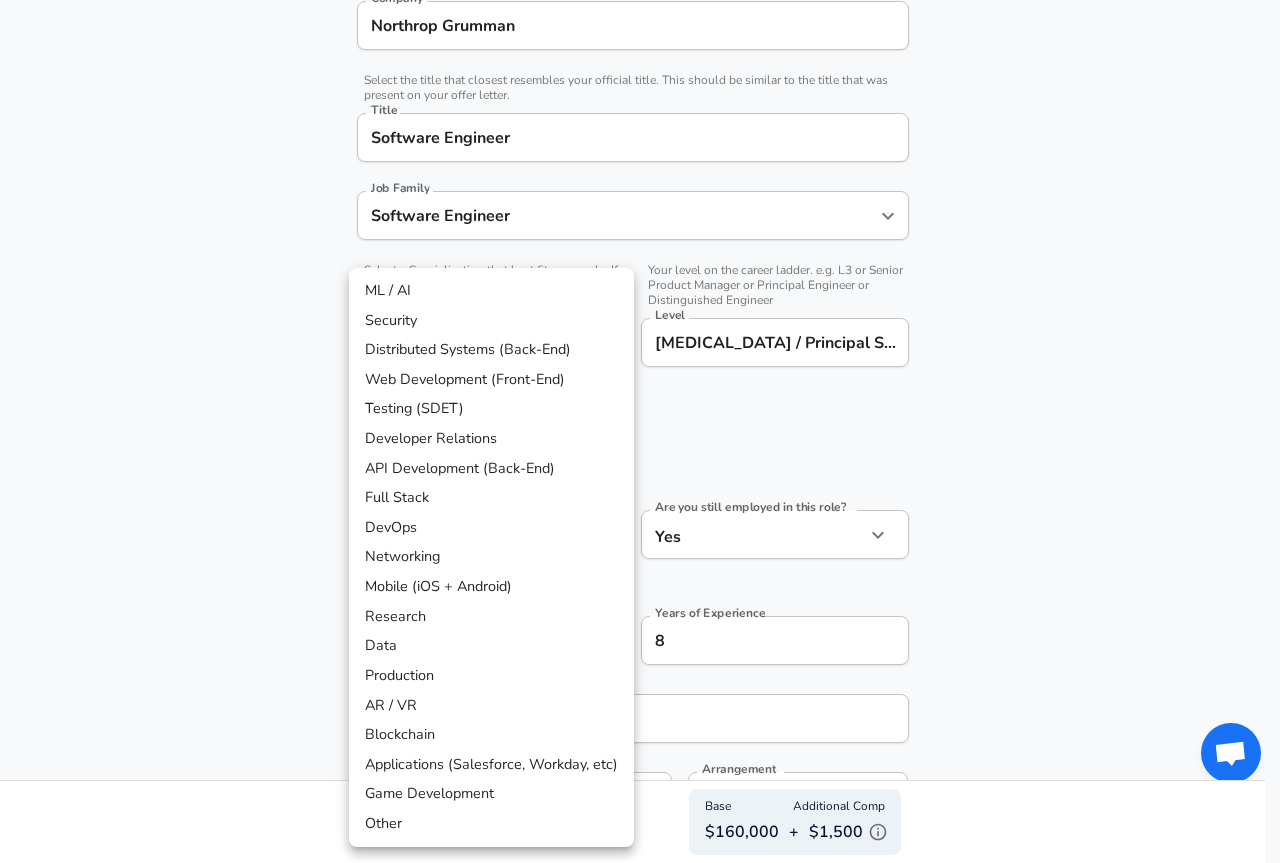 click on "Distributed Systems (Back-End)" at bounding box center (491, 350) 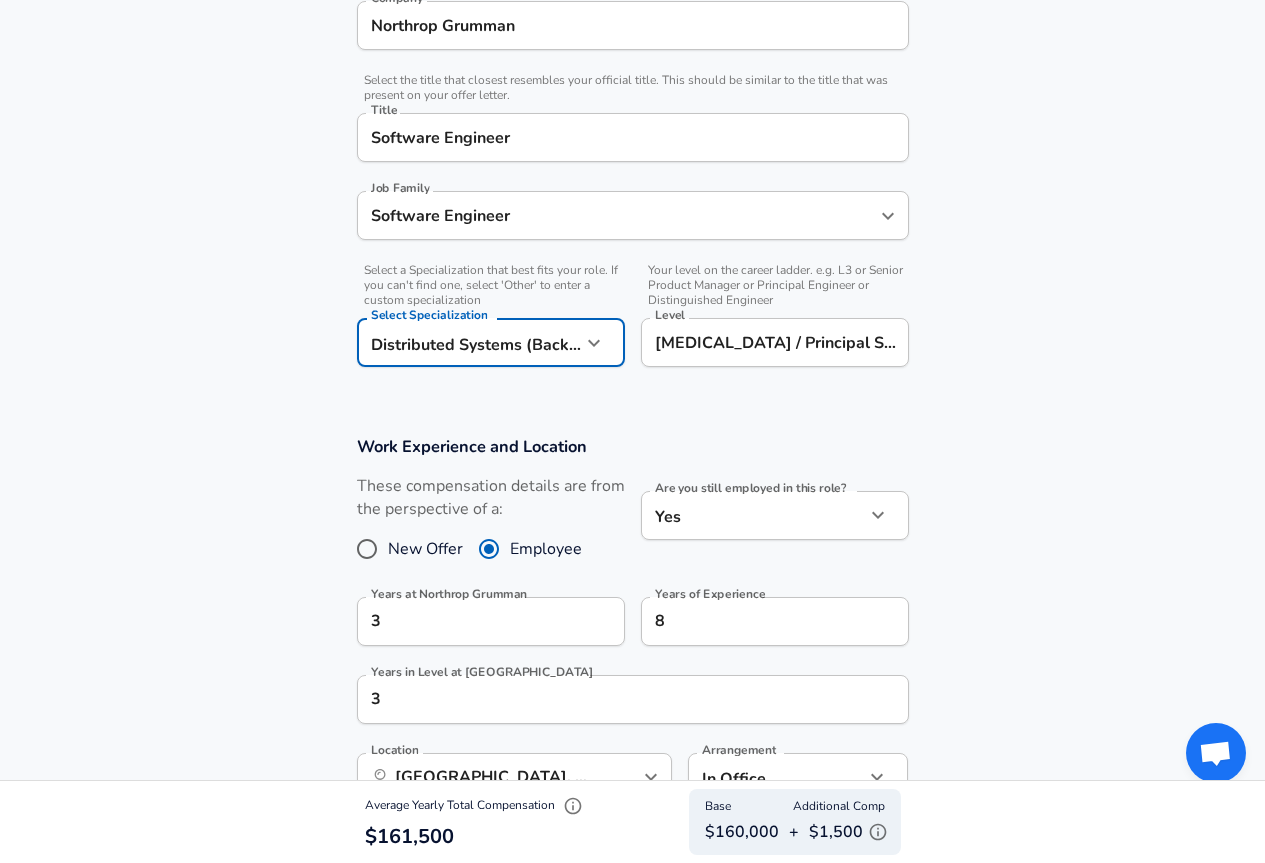 click on "Work Experience and Location These compensation details are from the perspective of a: New Offer Employee Are you still employed in this role? Yes yes Are you still employed in this role? Years at Northrop Grumman 3 Years at Northrop Grumman Years of Experience 8 Years of Experience Years in Level at Northrop Grumman 3 Years in Level at [GEOGRAPHIC_DATA] Location ​ [GEOGRAPHIC_DATA], [GEOGRAPHIC_DATA] Location Arrangement In Office office Arrangement" at bounding box center [632, 629] 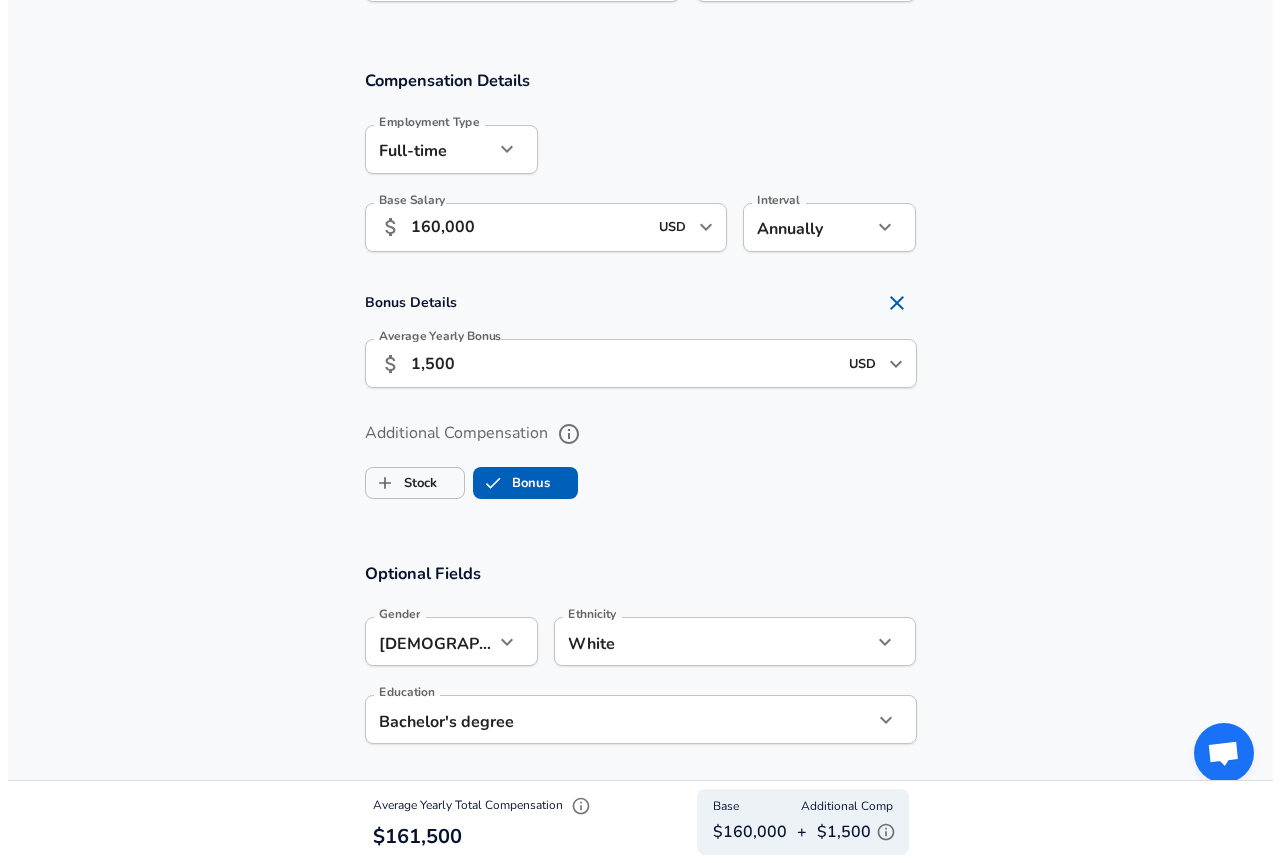scroll, scrollTop: 1842, scrollLeft: 0, axis: vertical 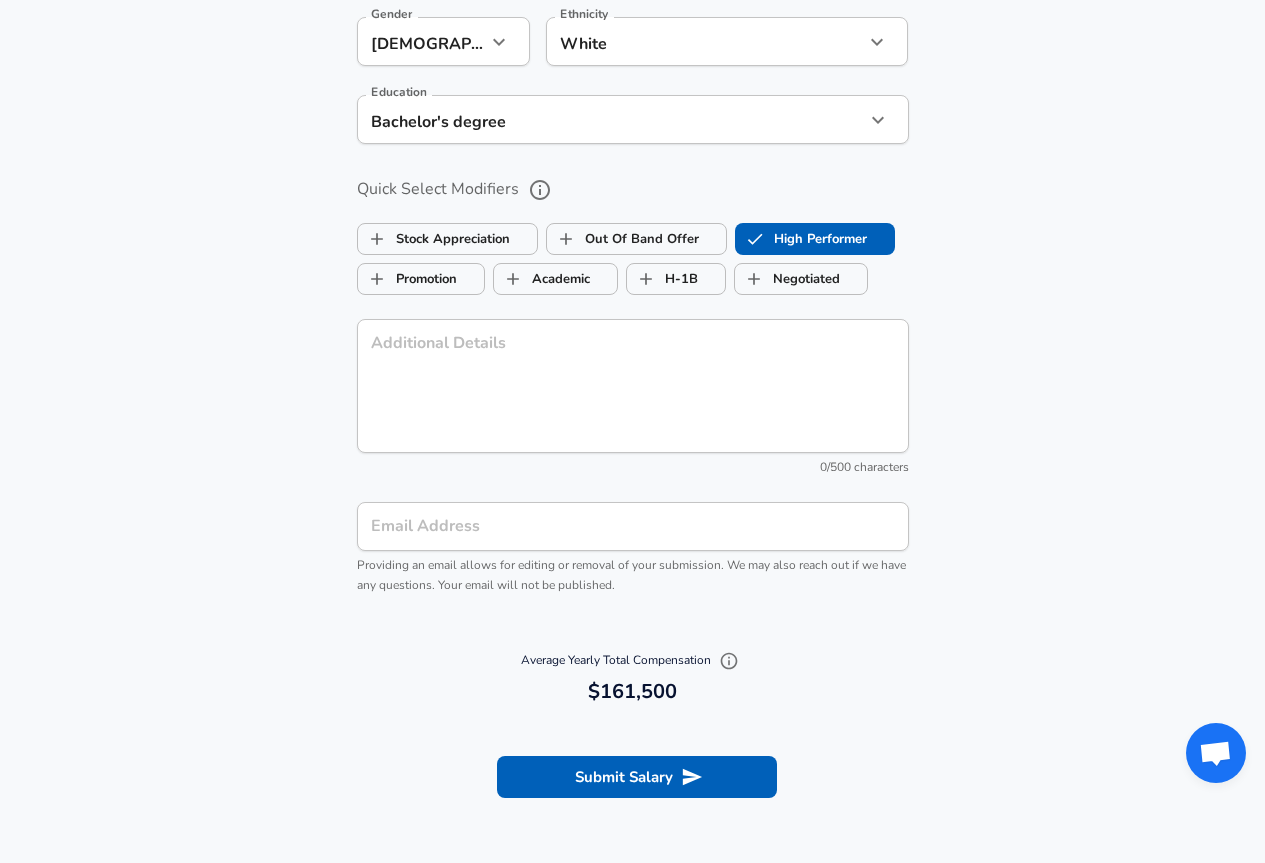 click 